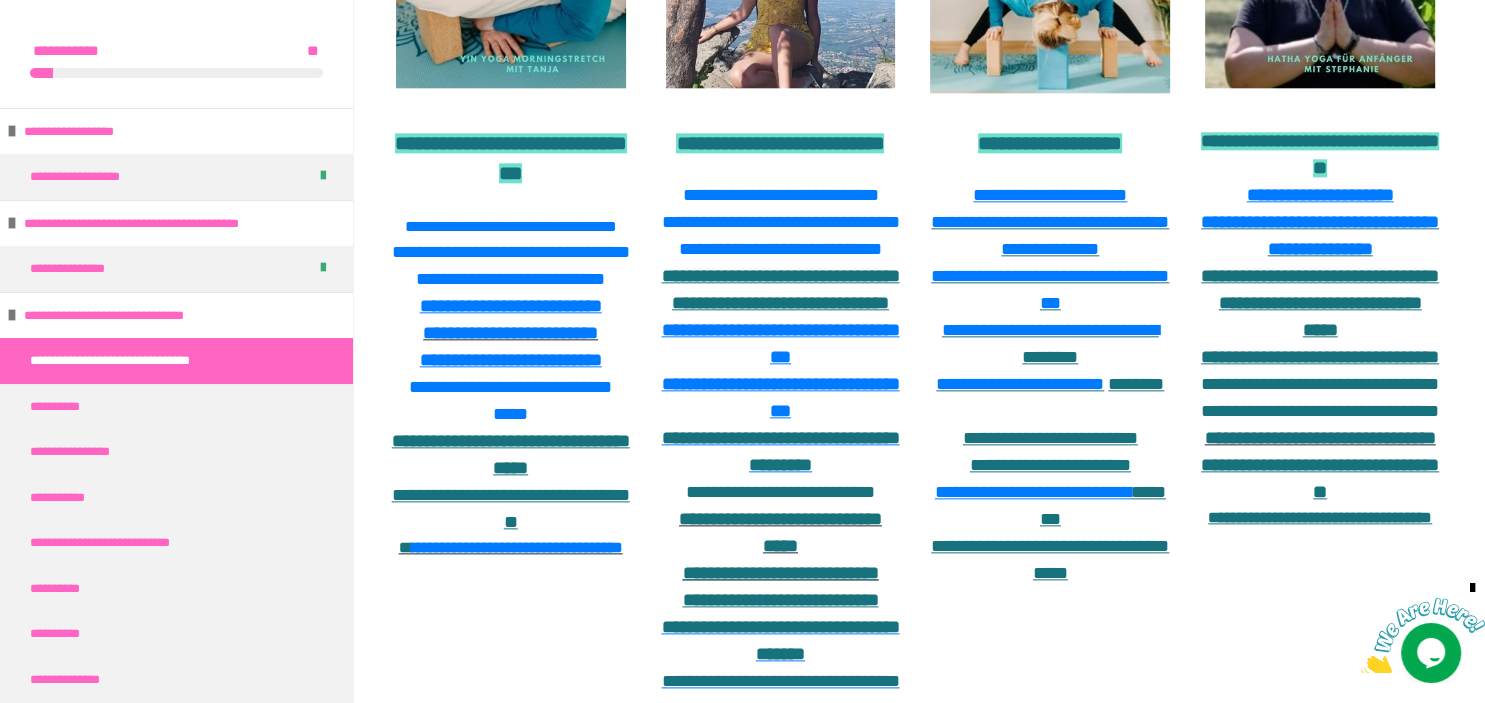 scroll, scrollTop: 0, scrollLeft: 0, axis: both 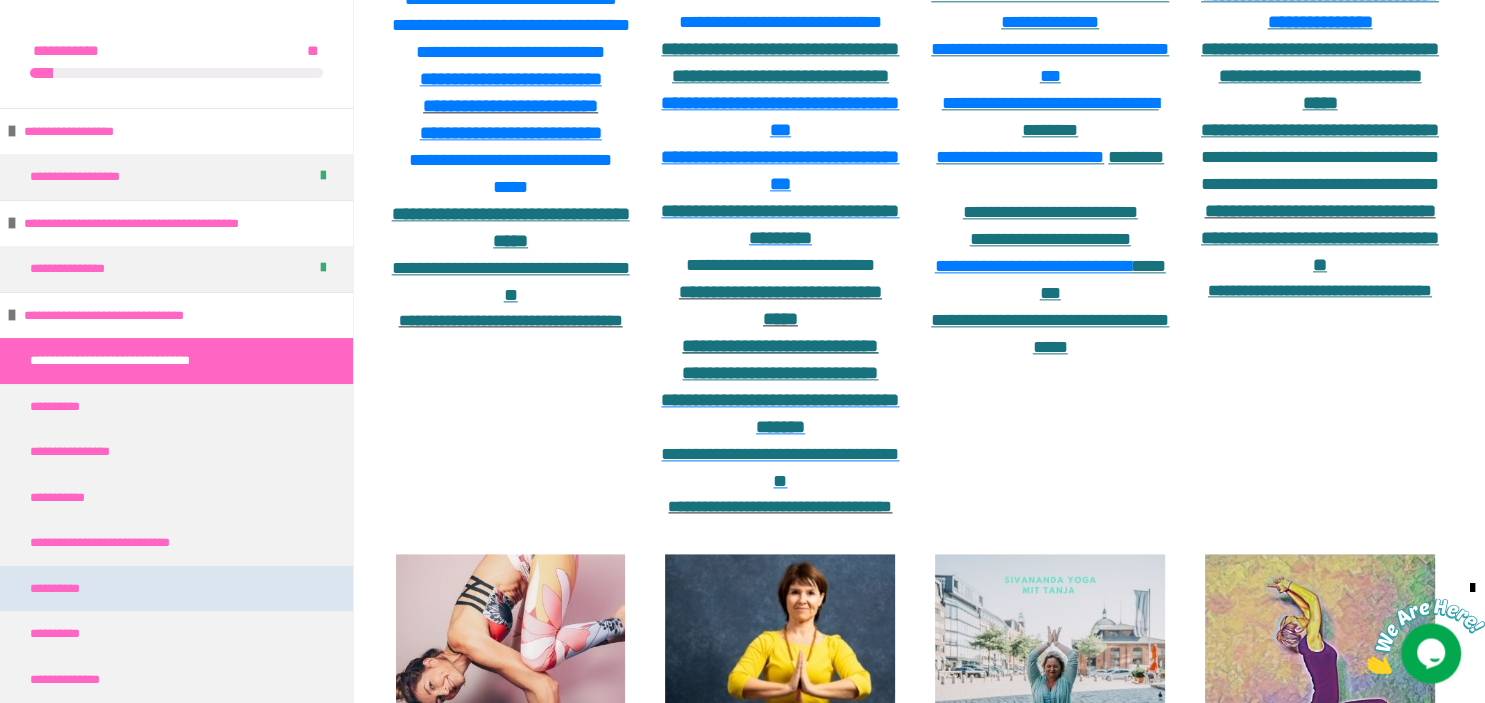 click on "**********" at bounding box center (64, 589) 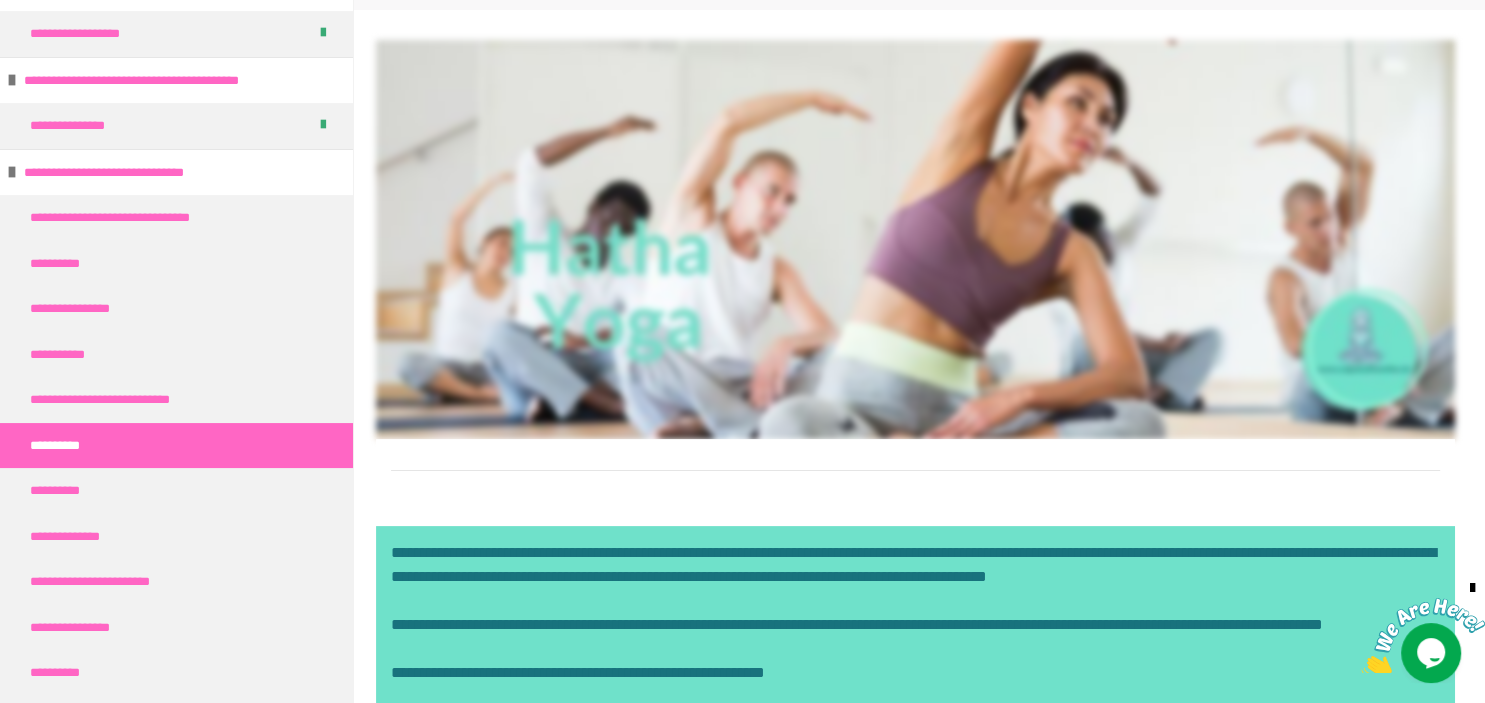 scroll, scrollTop: 341, scrollLeft: 0, axis: vertical 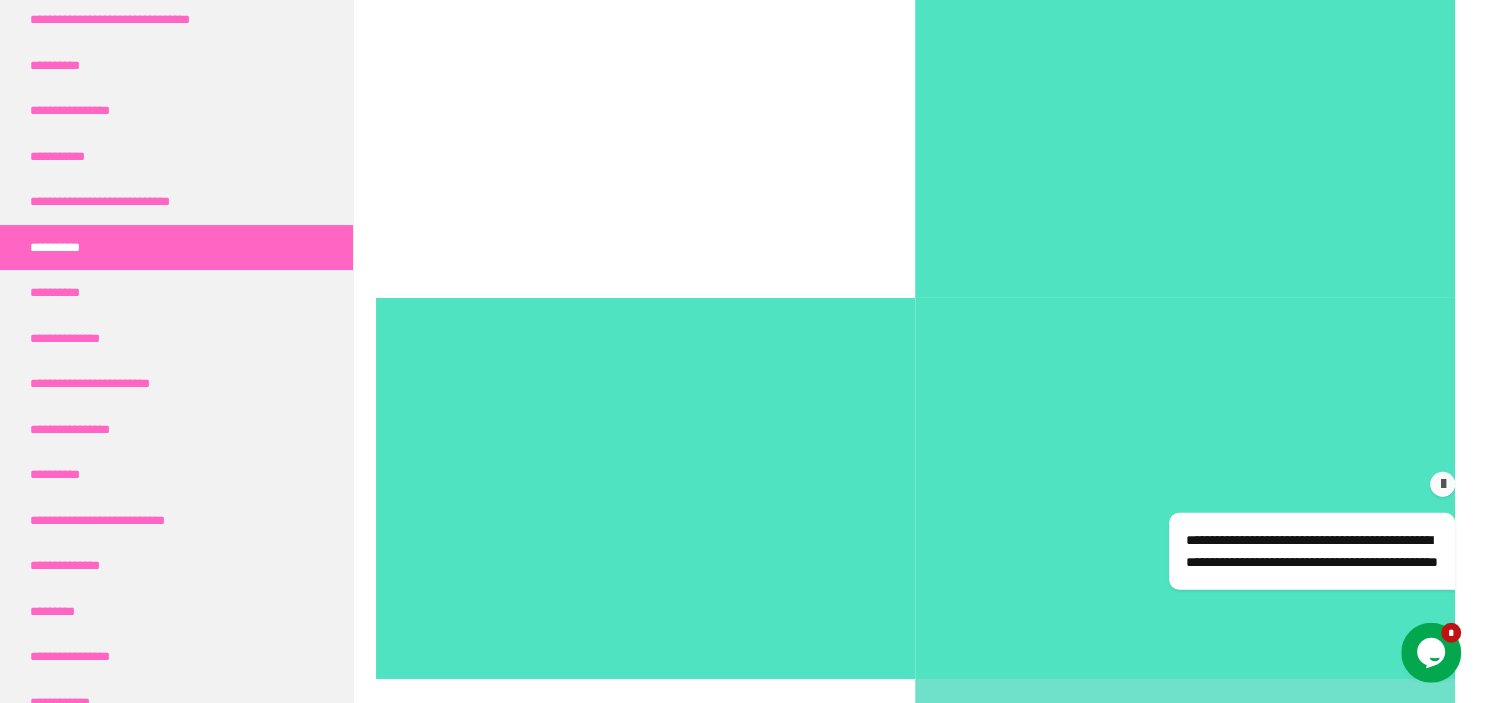 click at bounding box center [1443, 483] 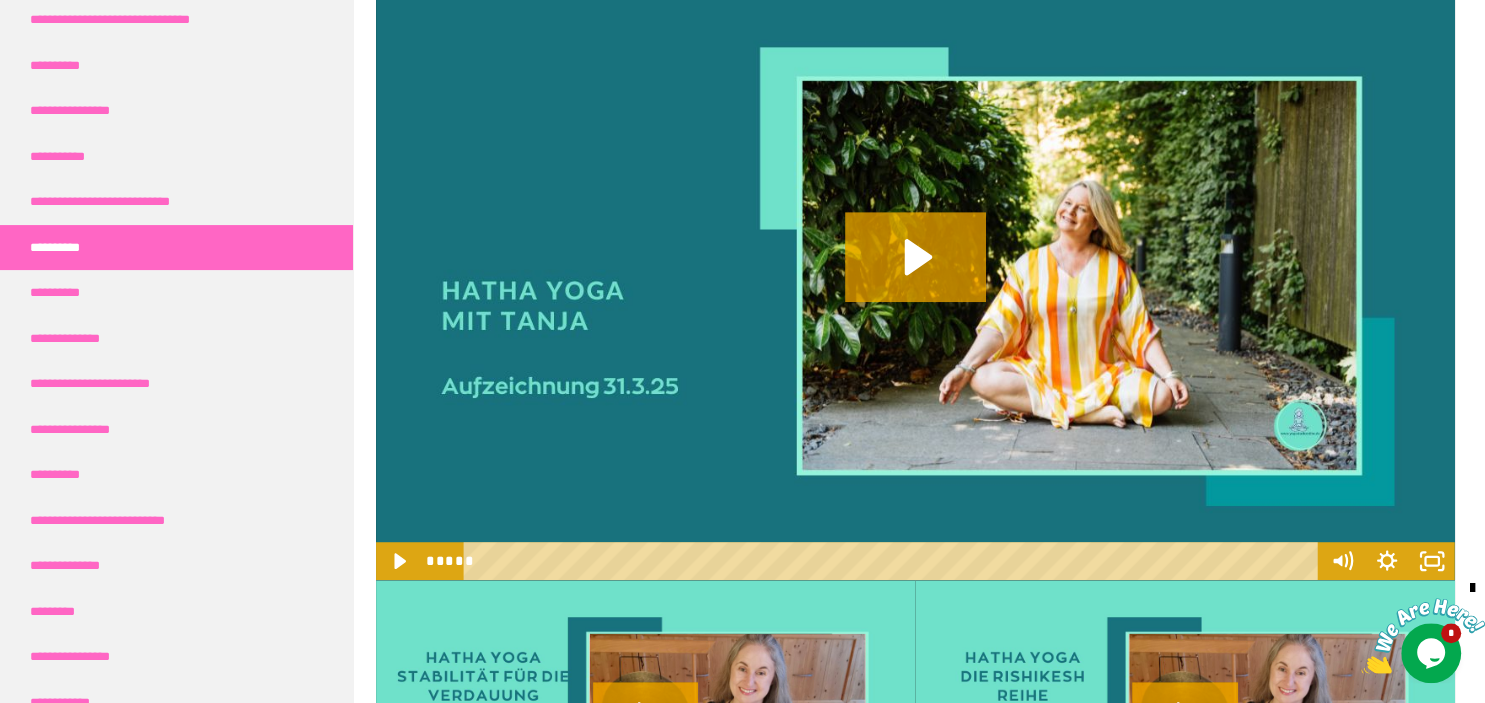 scroll, scrollTop: 1233, scrollLeft: 0, axis: vertical 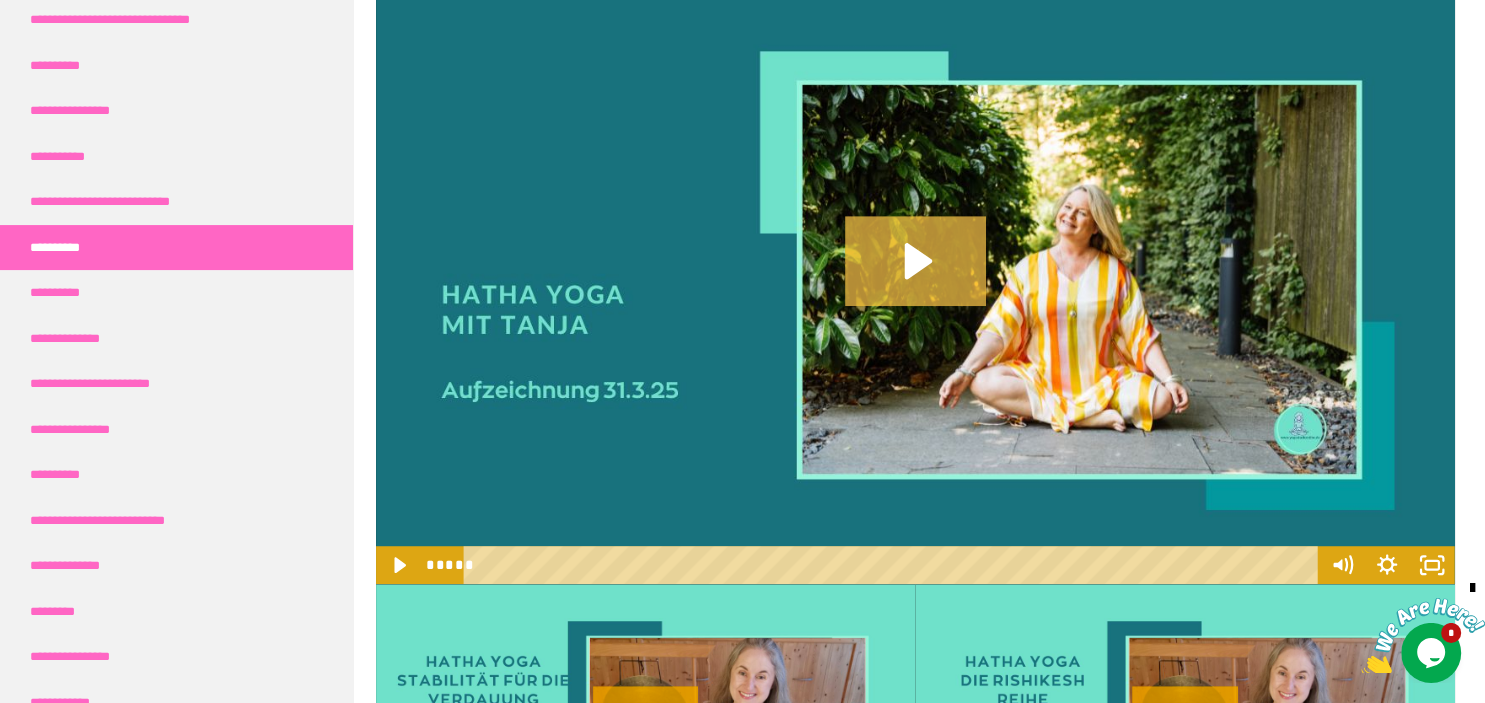 click 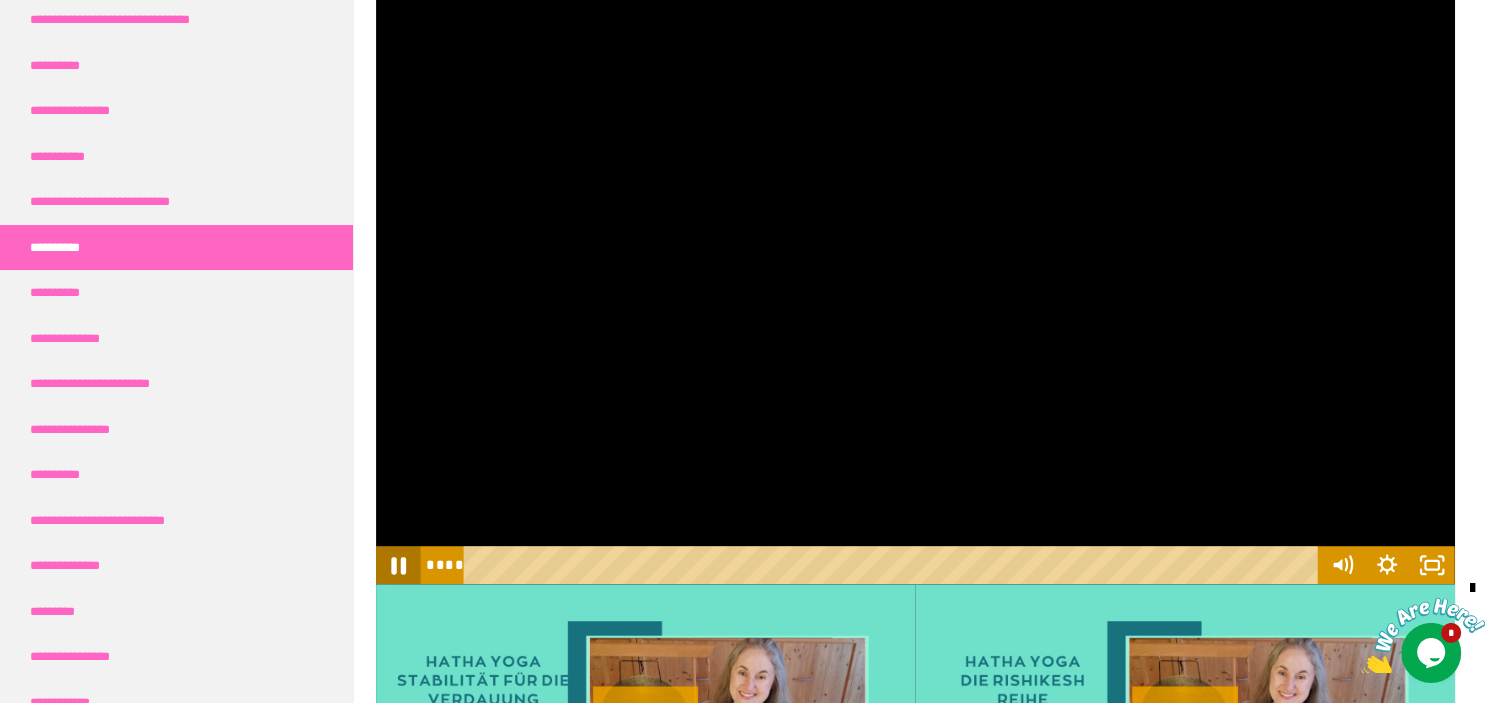 click 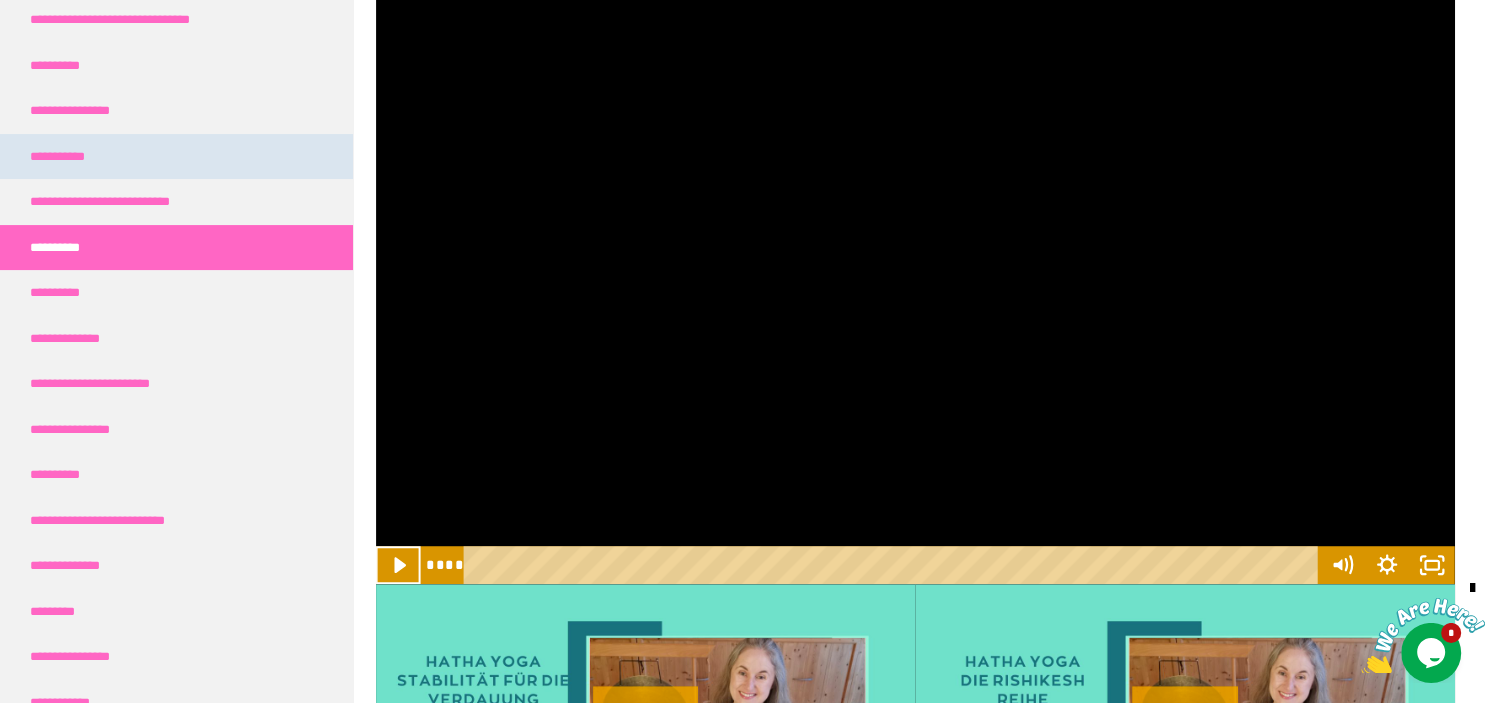 scroll, scrollTop: 0, scrollLeft: 0, axis: both 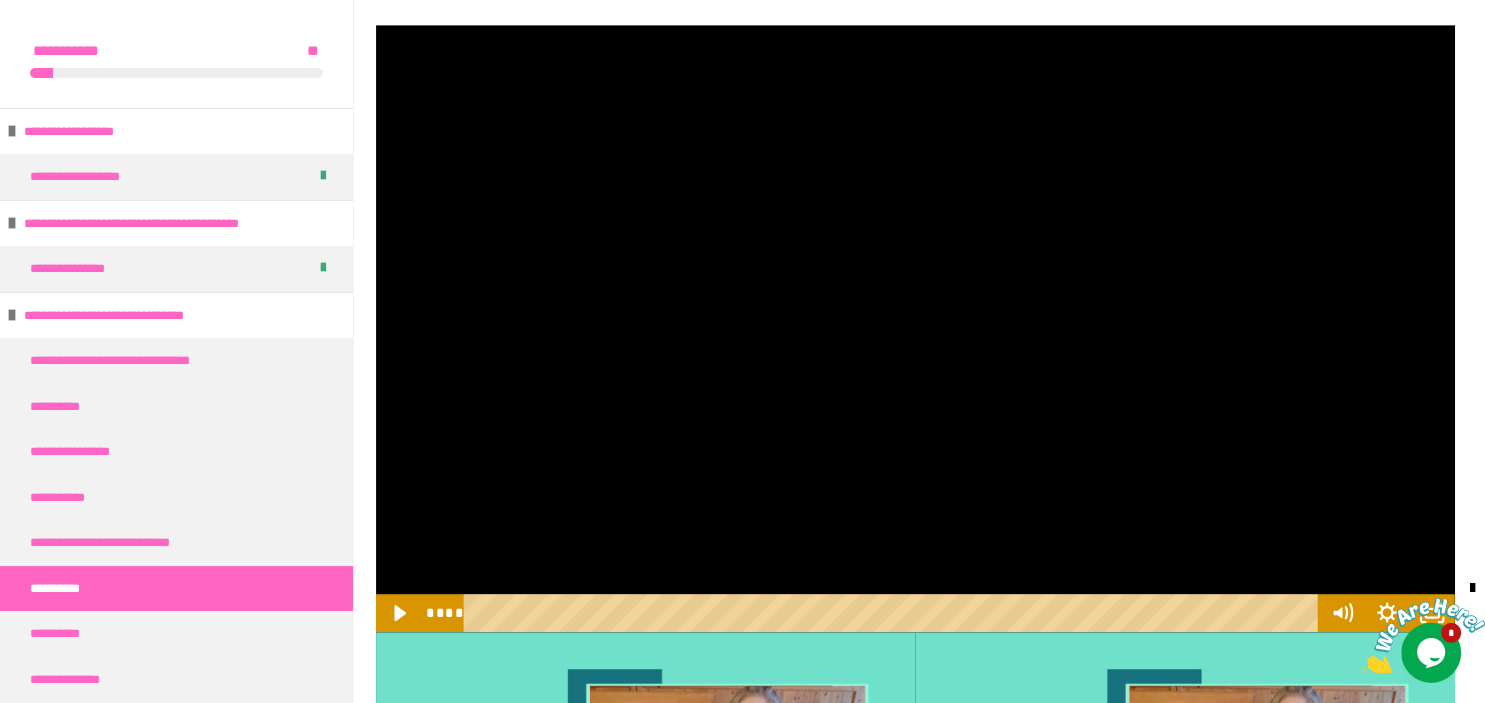 click at bounding box center [915, 328] 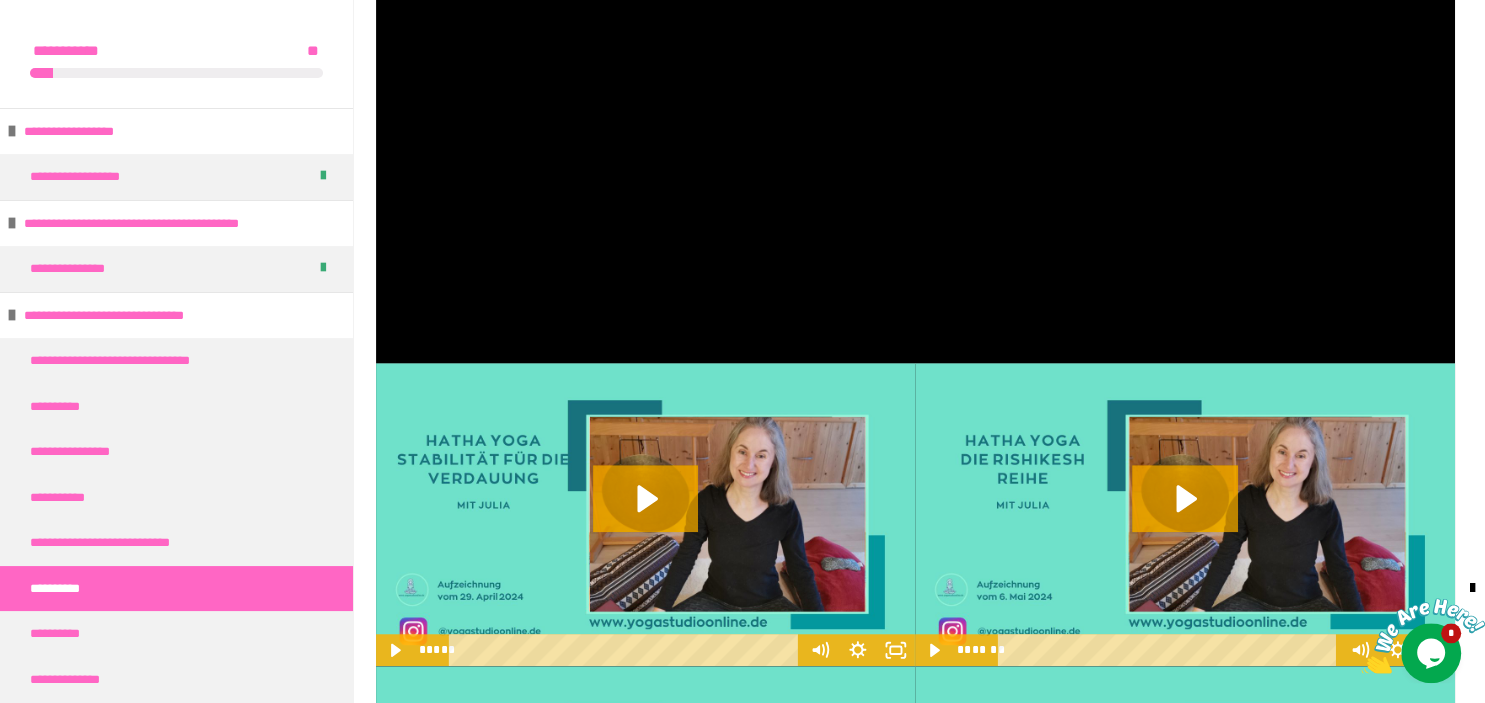 scroll, scrollTop: 1466, scrollLeft: 0, axis: vertical 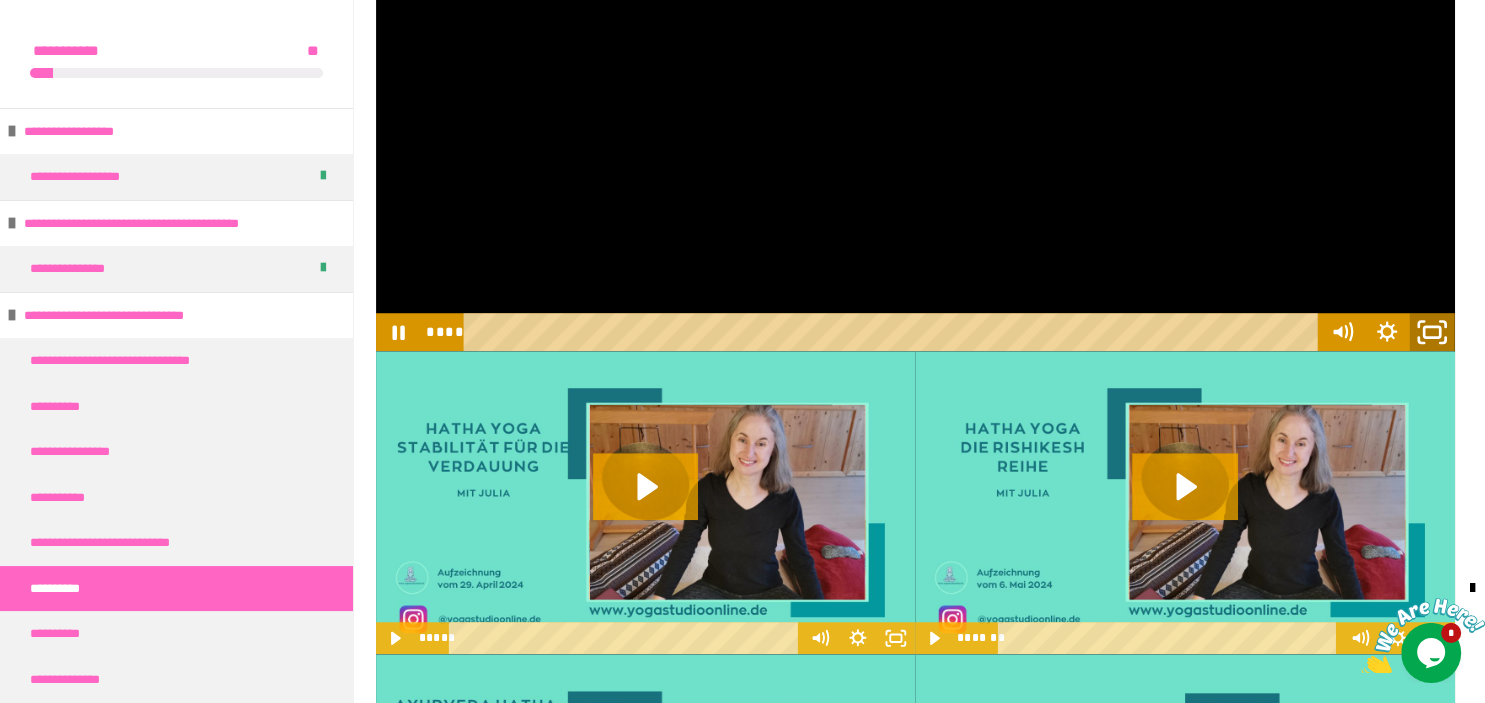 click 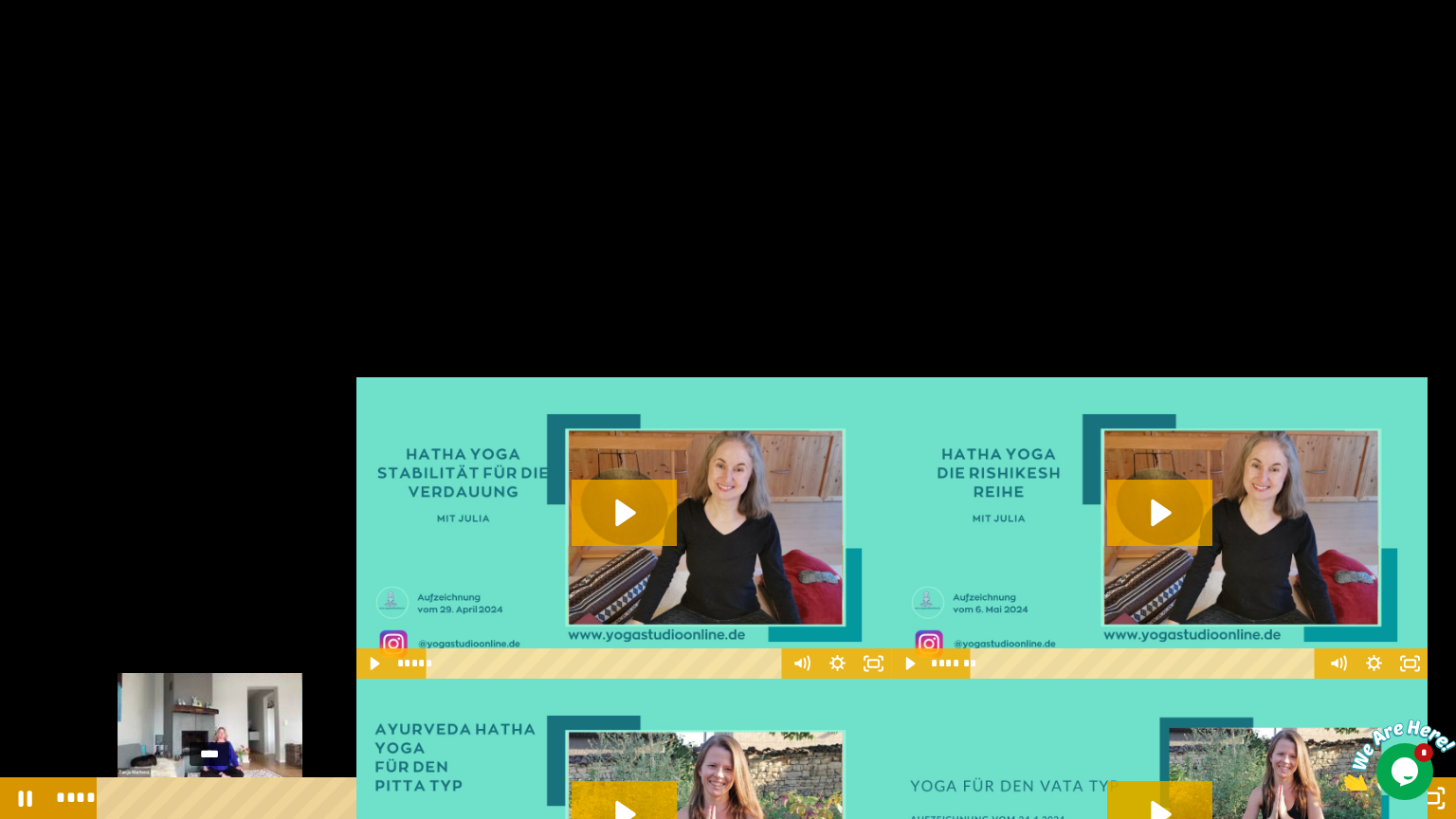 click on "****" at bounding box center (705, 798) 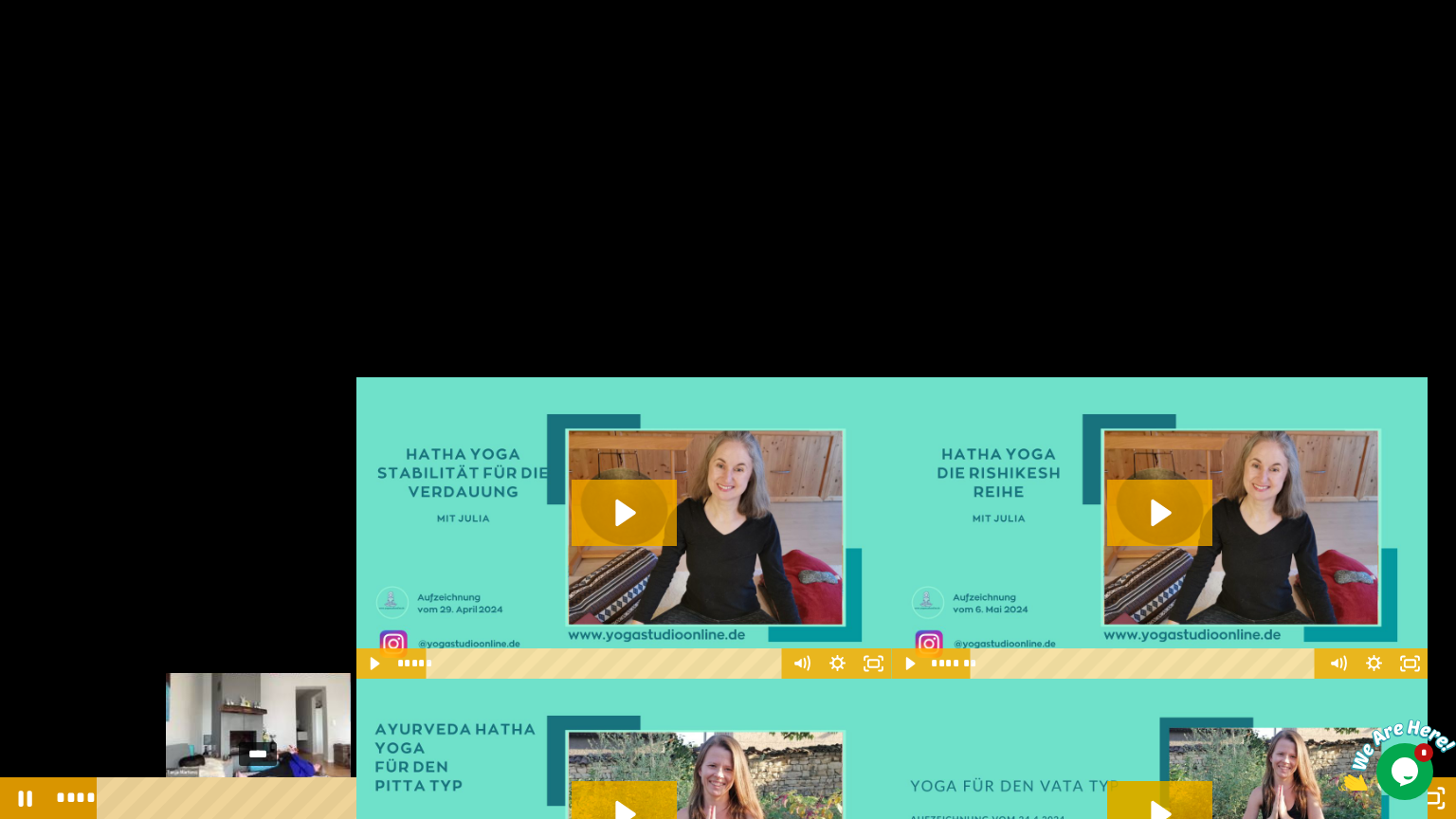 click on "****" at bounding box center [705, 798] 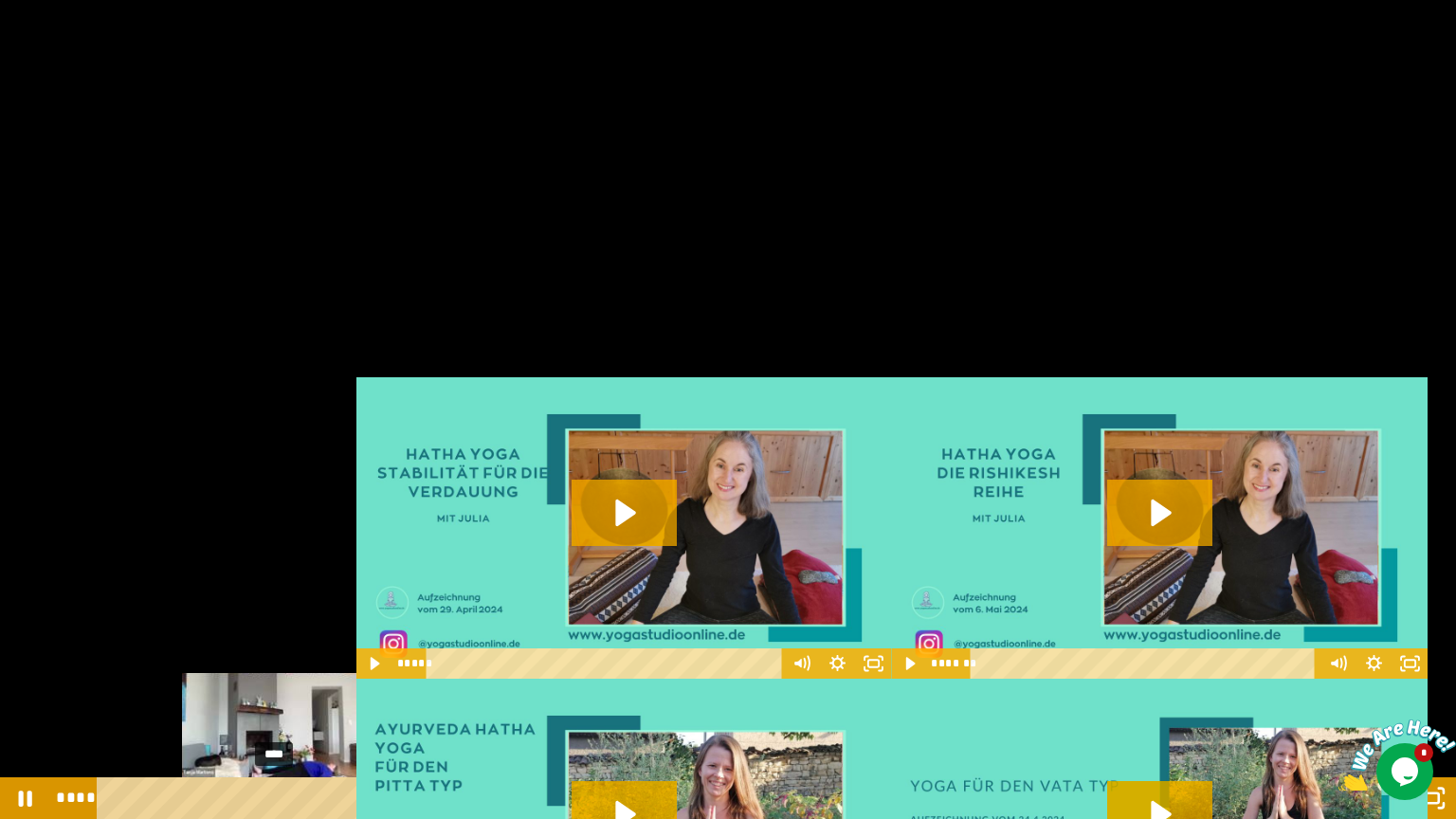 click on "****" at bounding box center [705, 798] 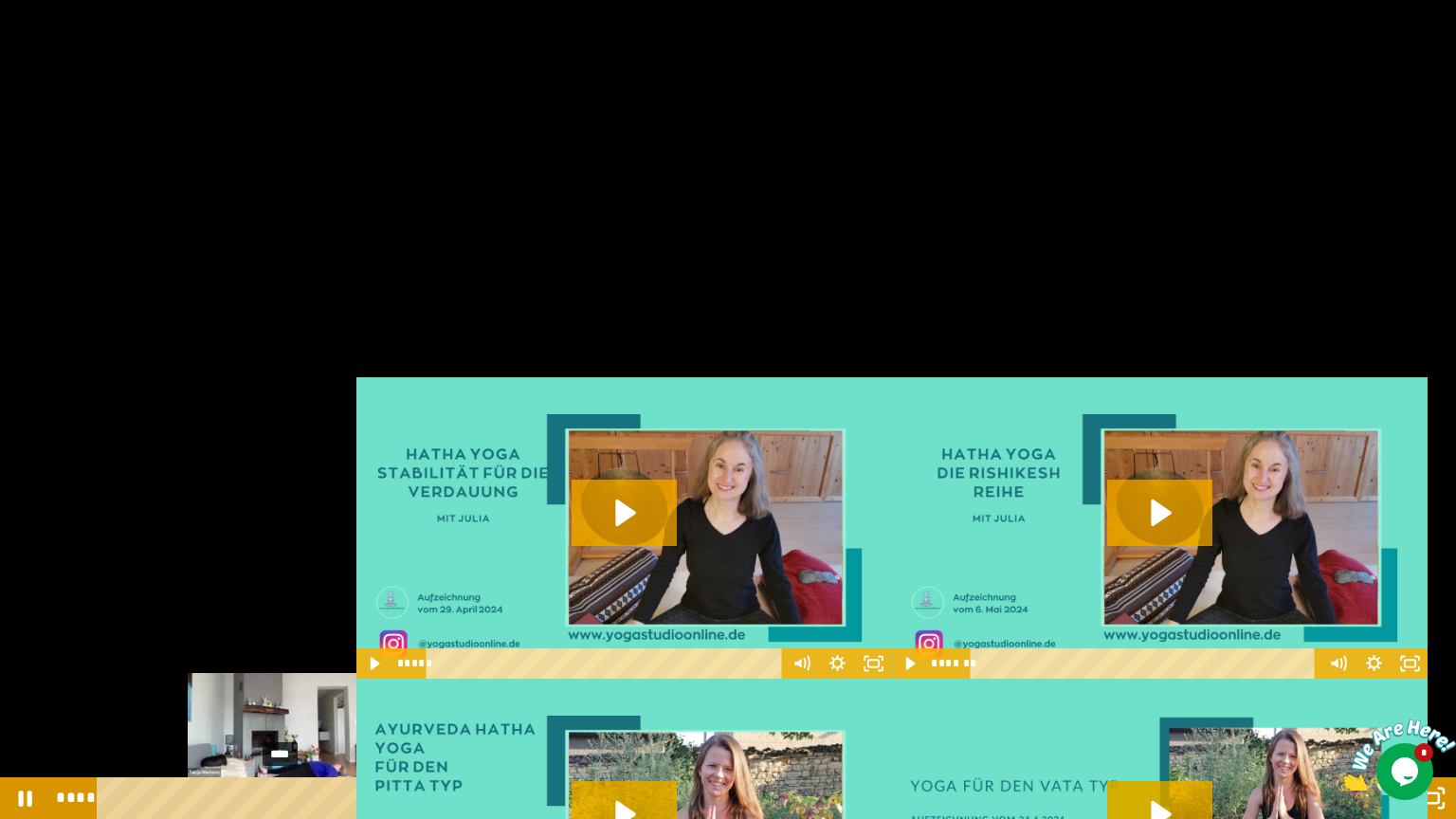 click at bounding box center [280, 798] 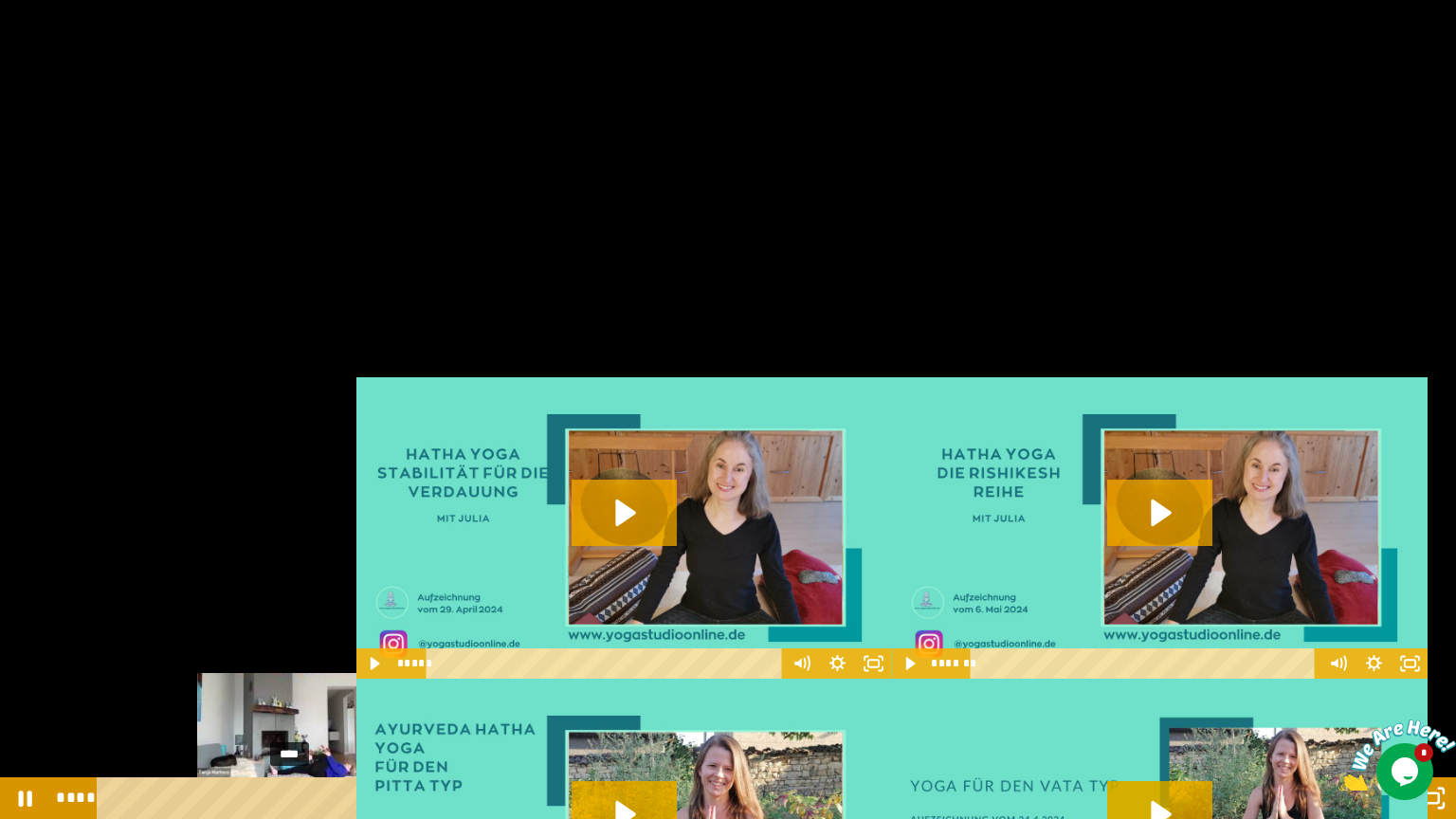 click on "****" at bounding box center [705, 798] 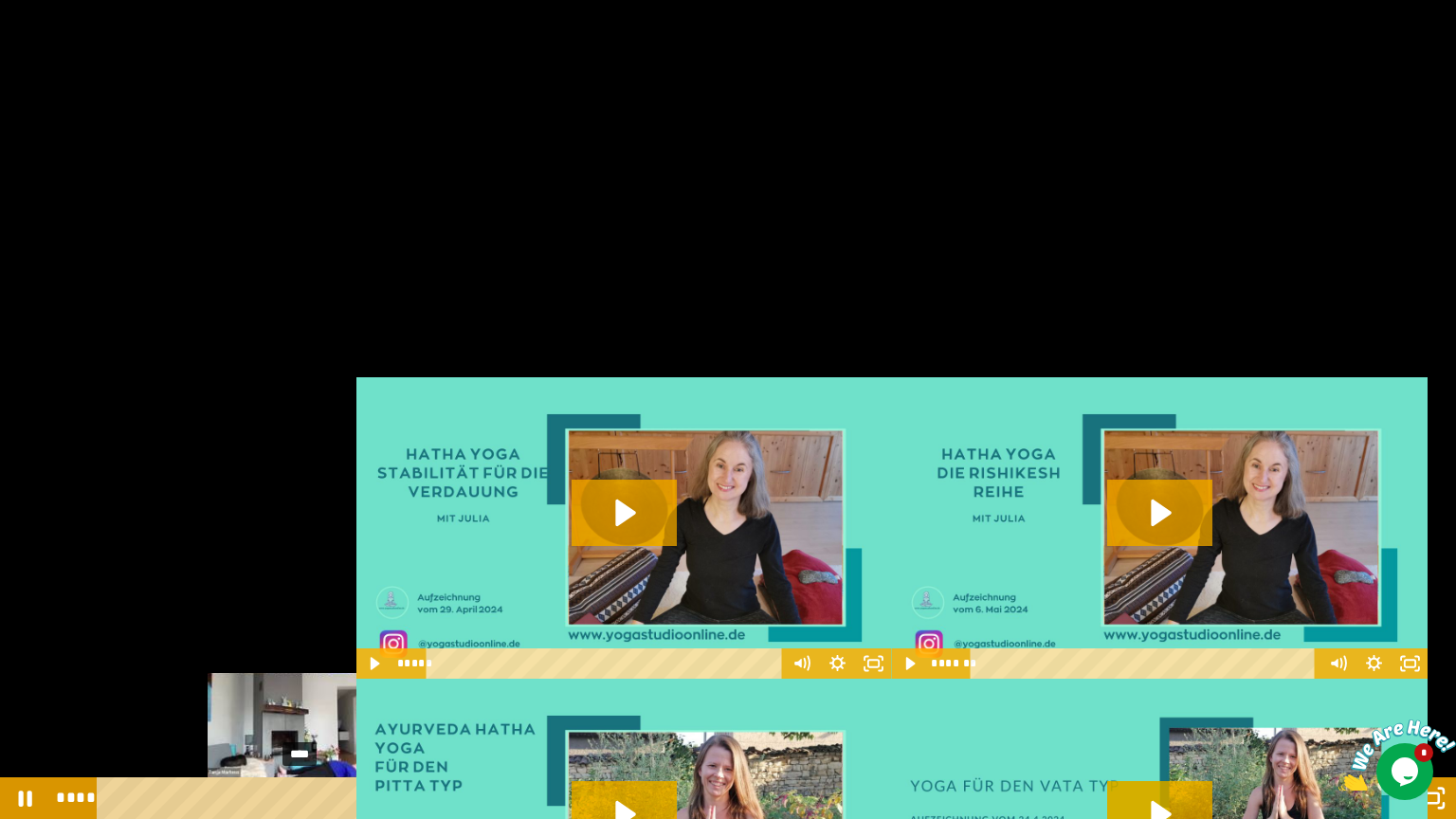 click on "****" at bounding box center (705, 798) 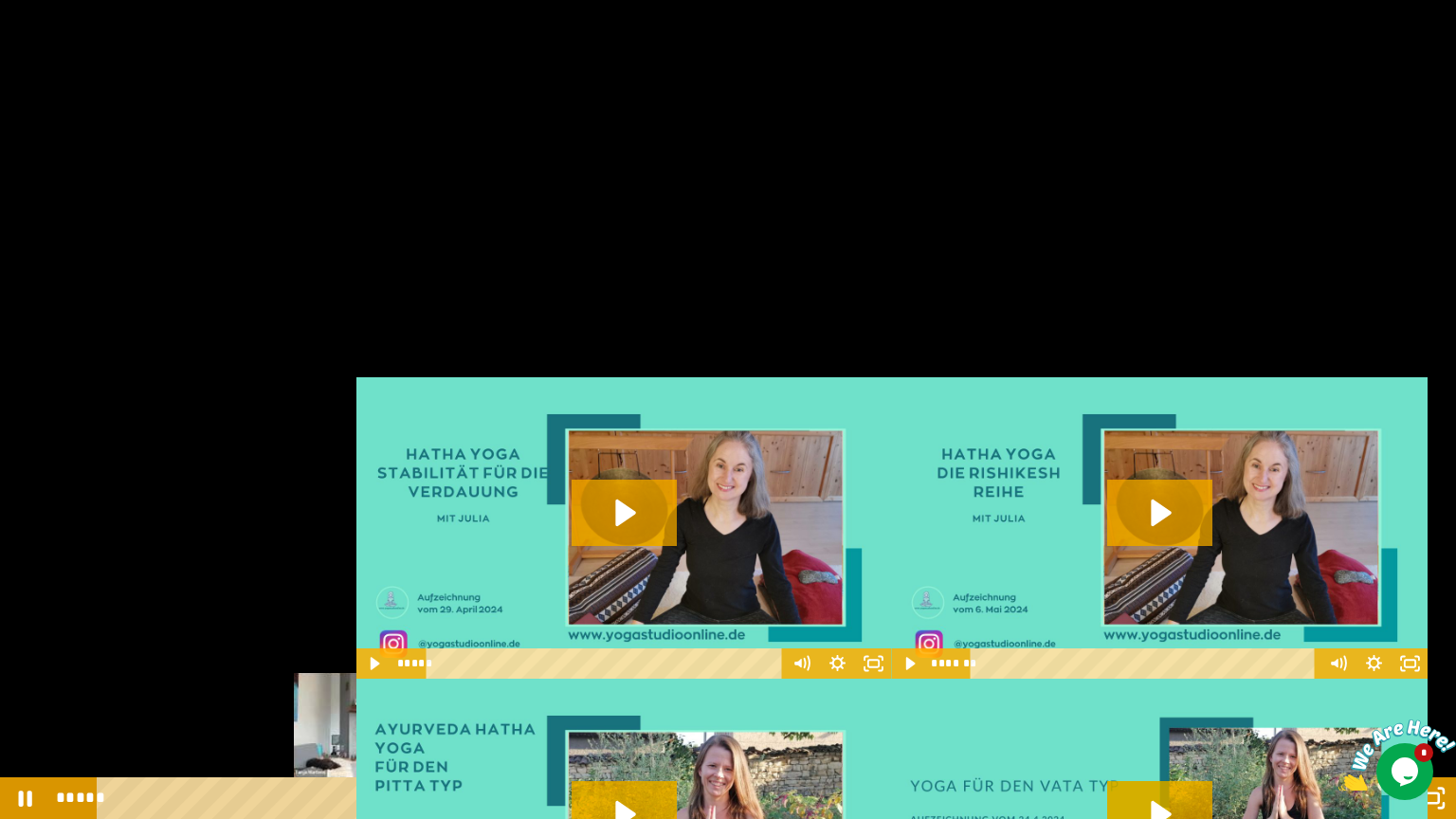 click on "*****" at bounding box center [705, 798] 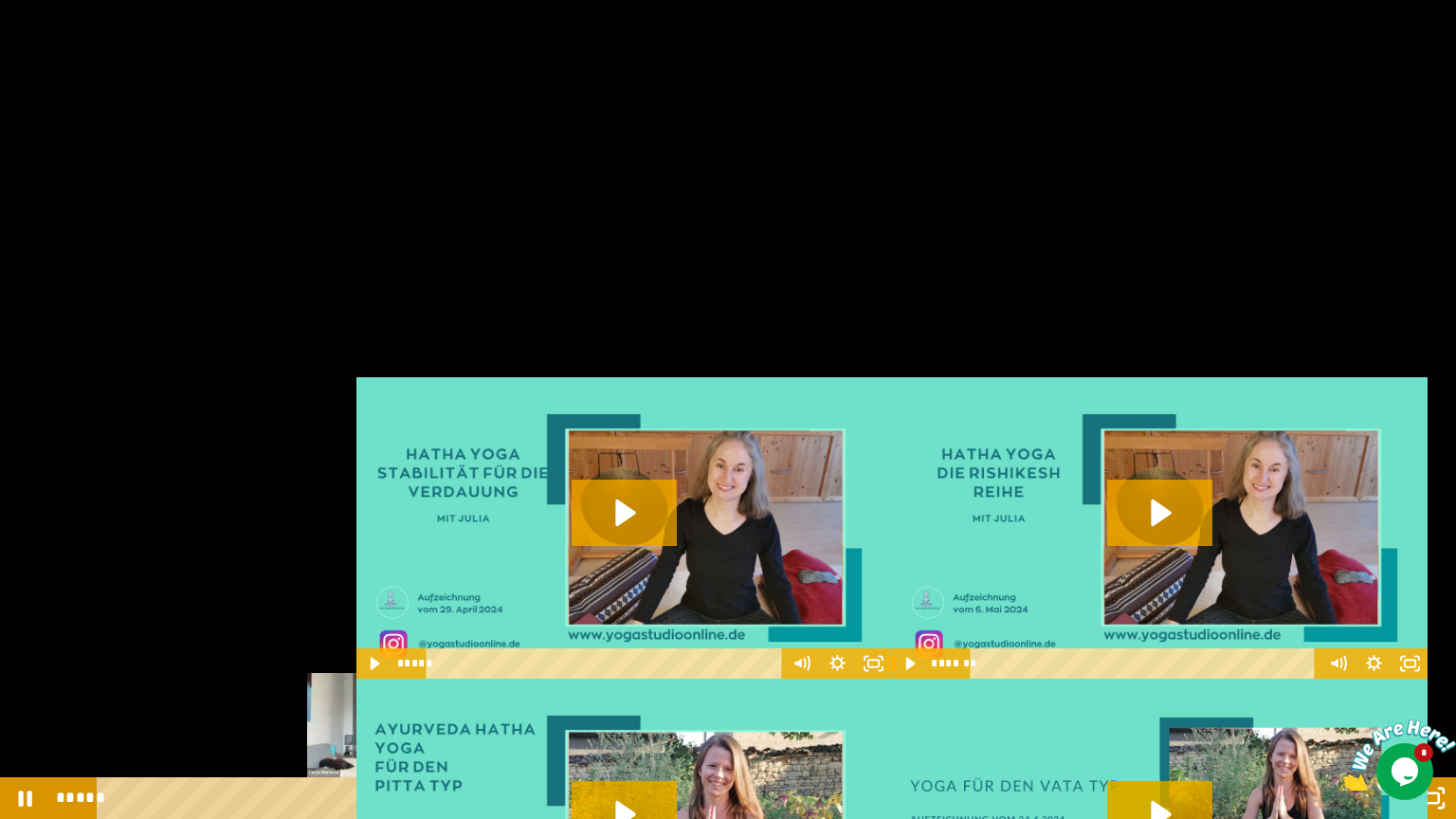 click on "*****" at bounding box center [705, 798] 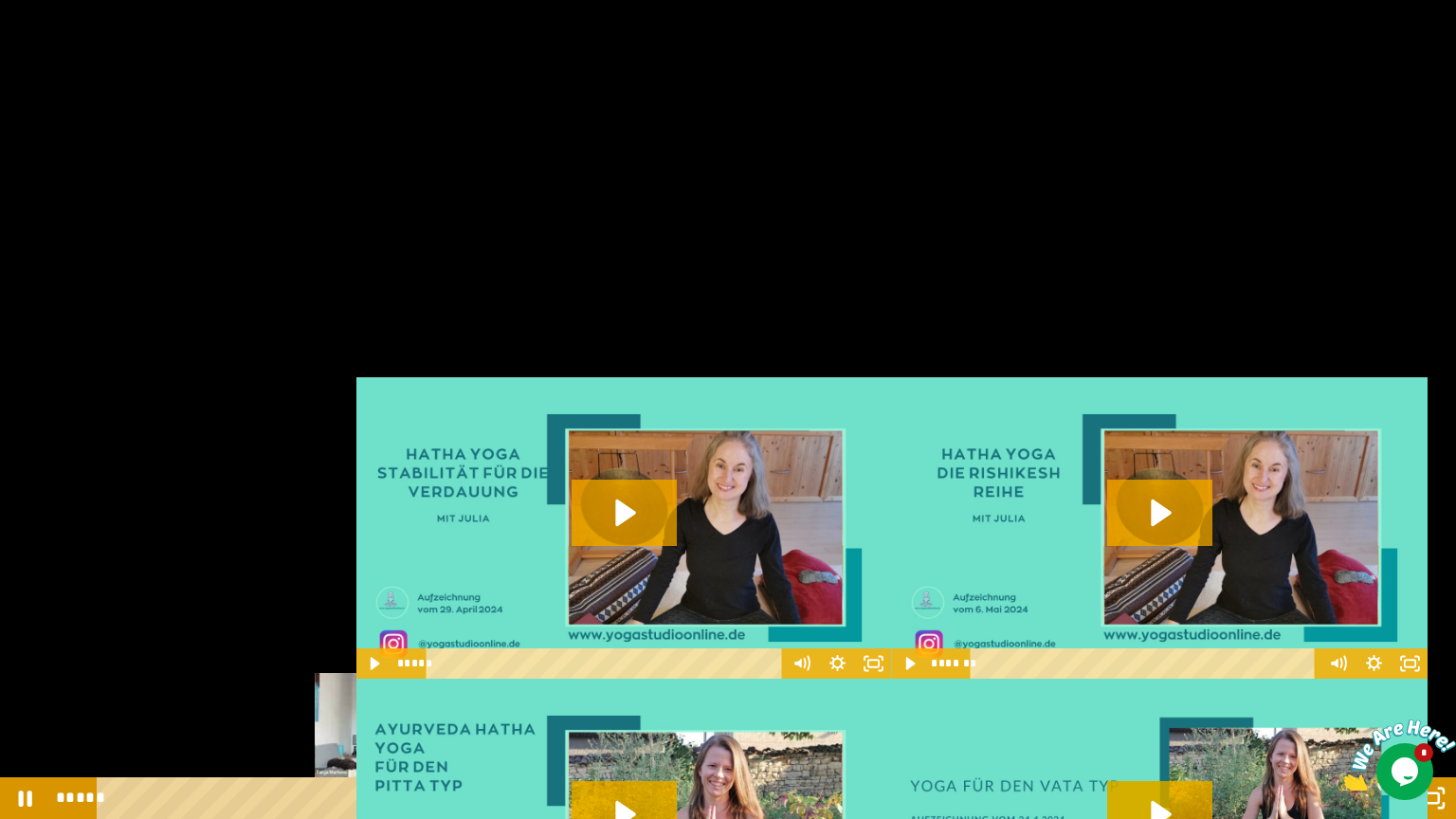 click on "*****" at bounding box center [705, 798] 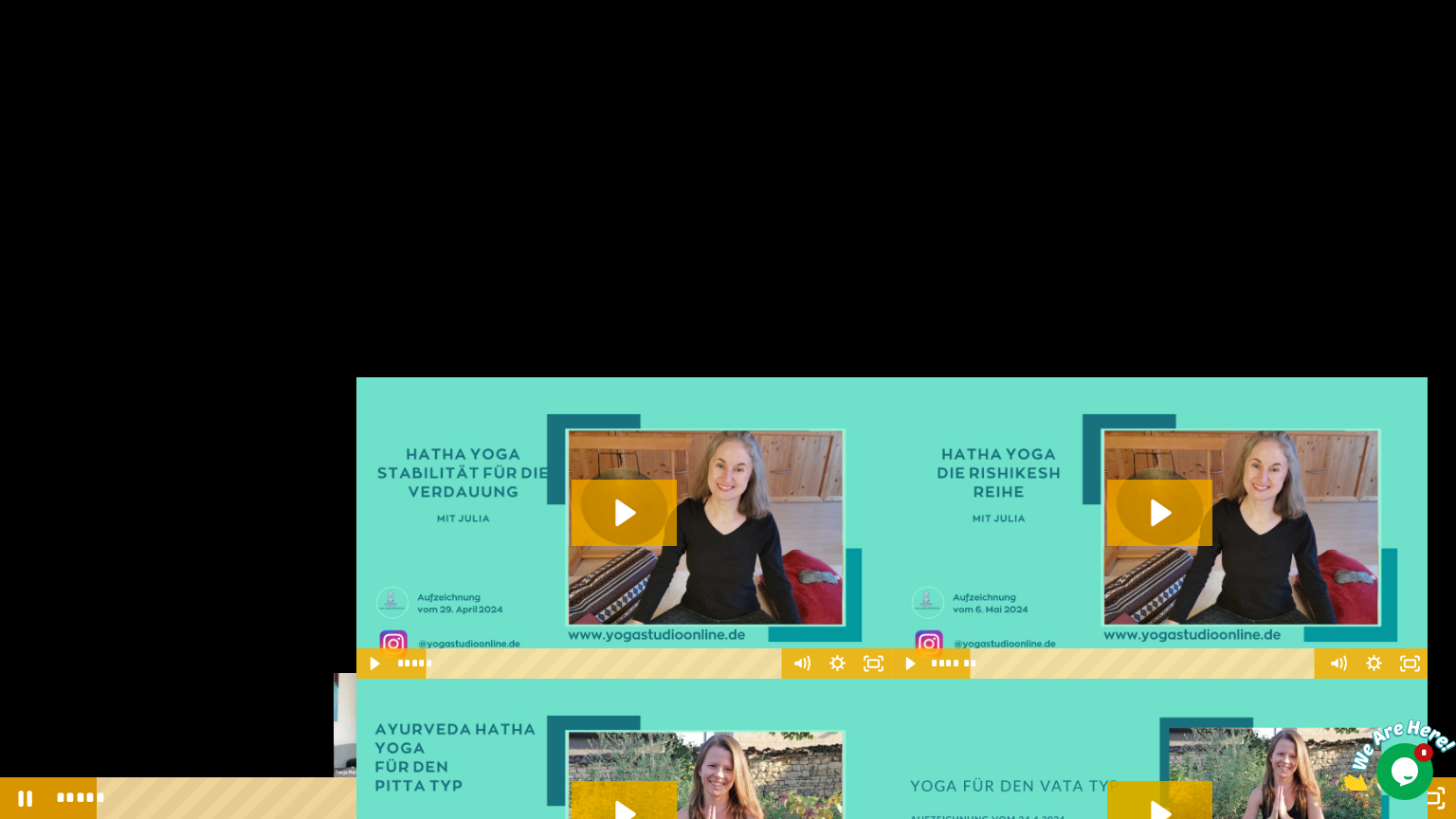 click on "*****" at bounding box center [705, 798] 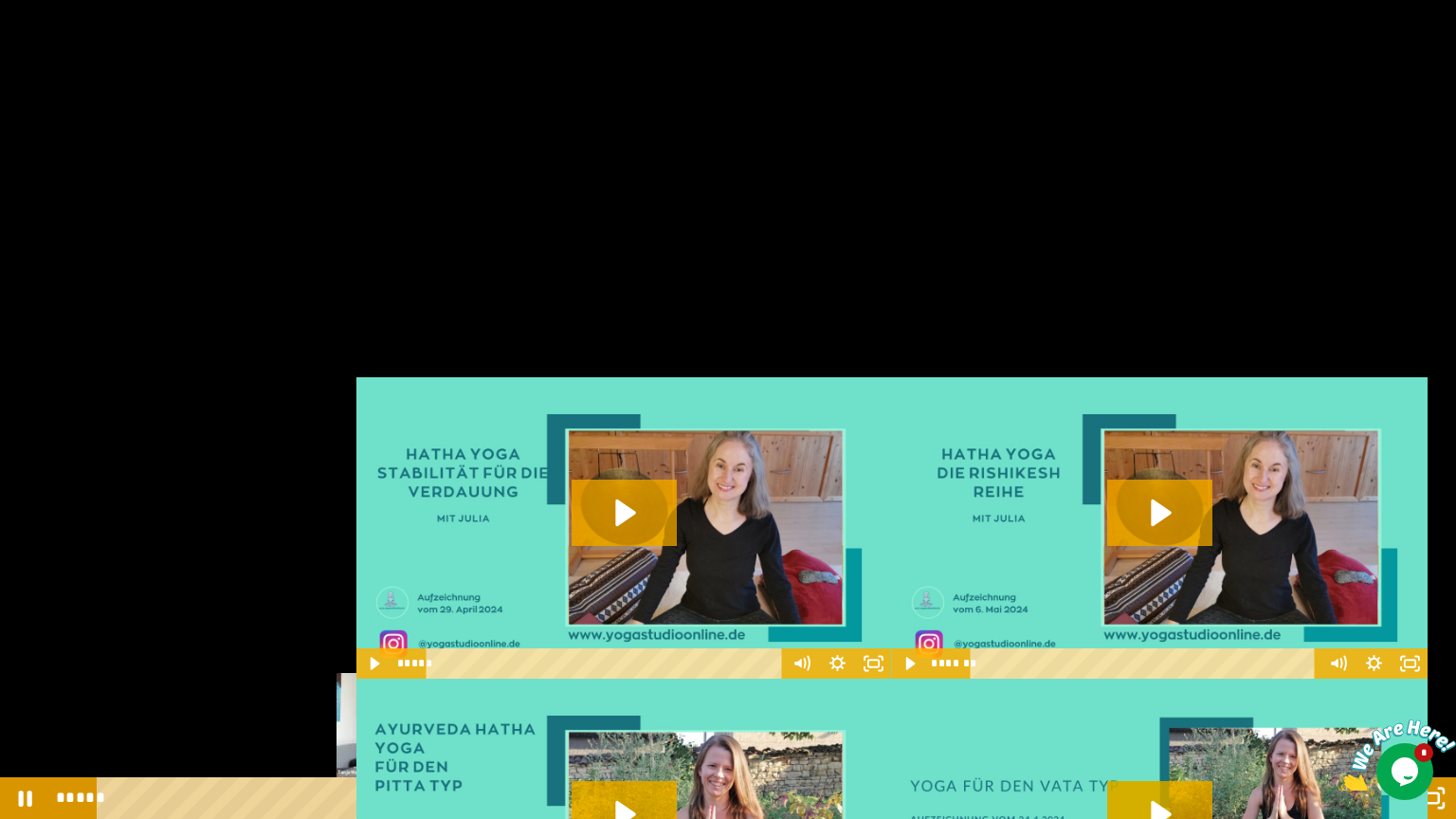 click at bounding box center (428, 798) 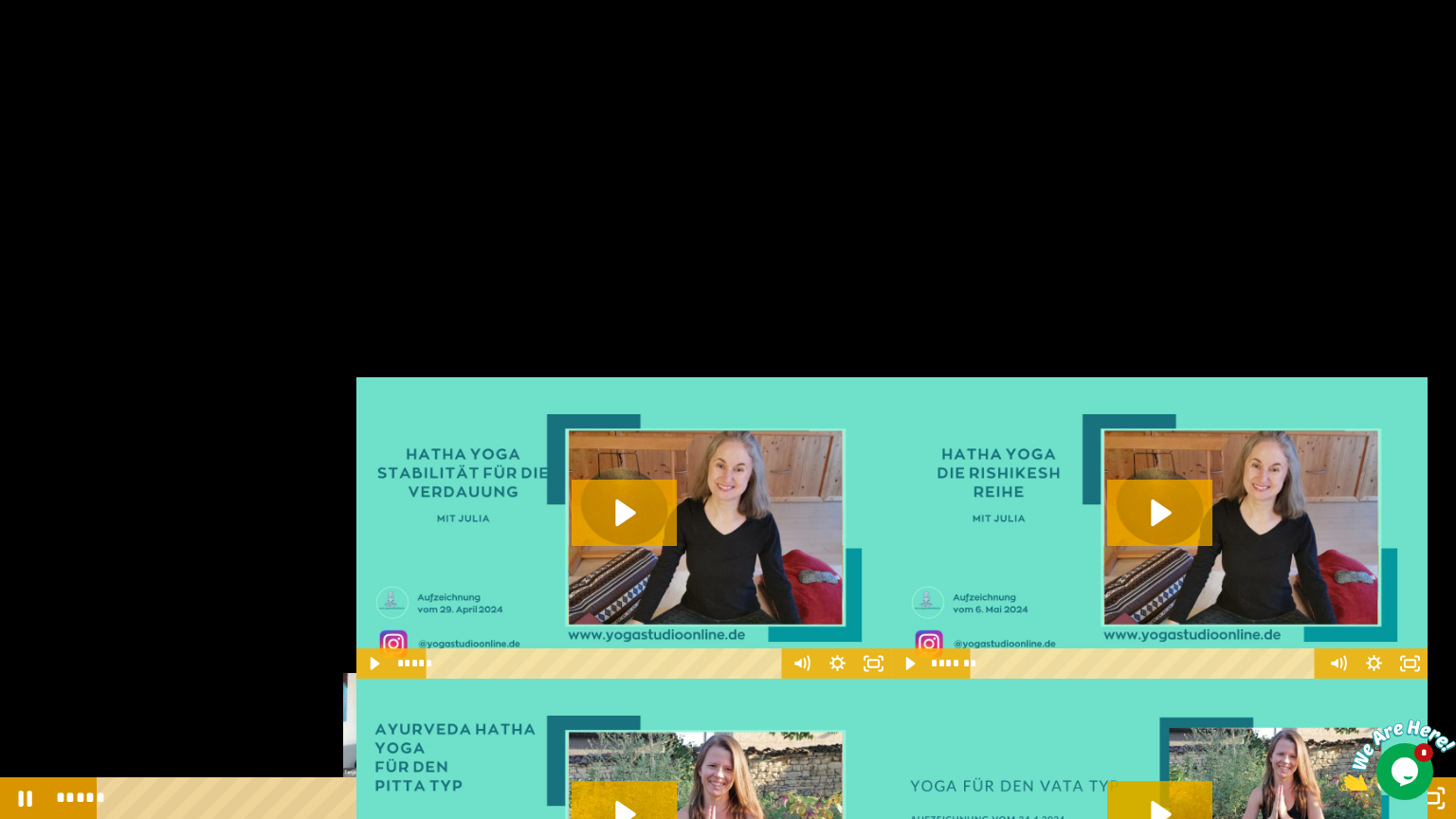 click at bounding box center (435, 798) 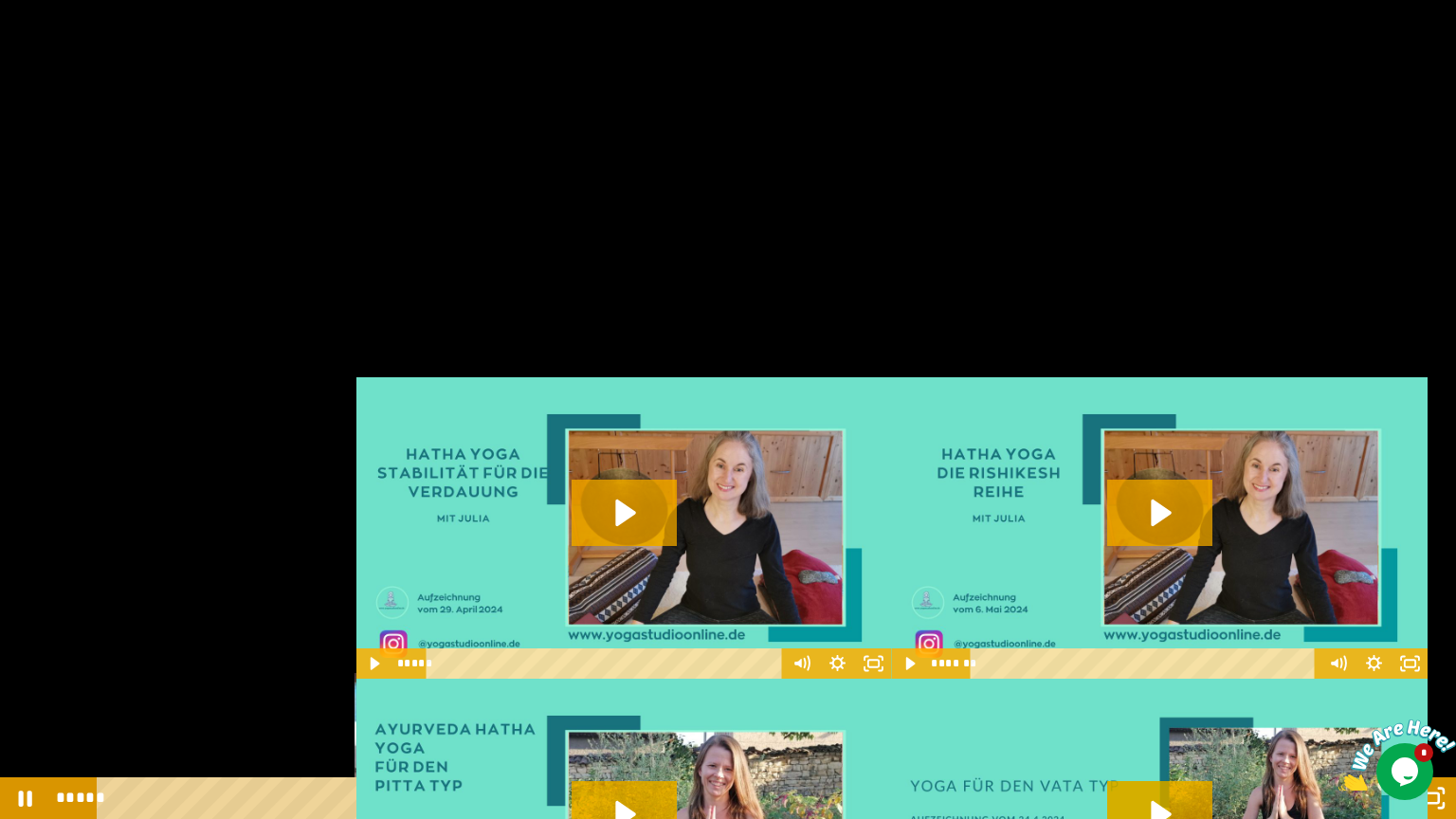 click on "*****" at bounding box center (705, 798) 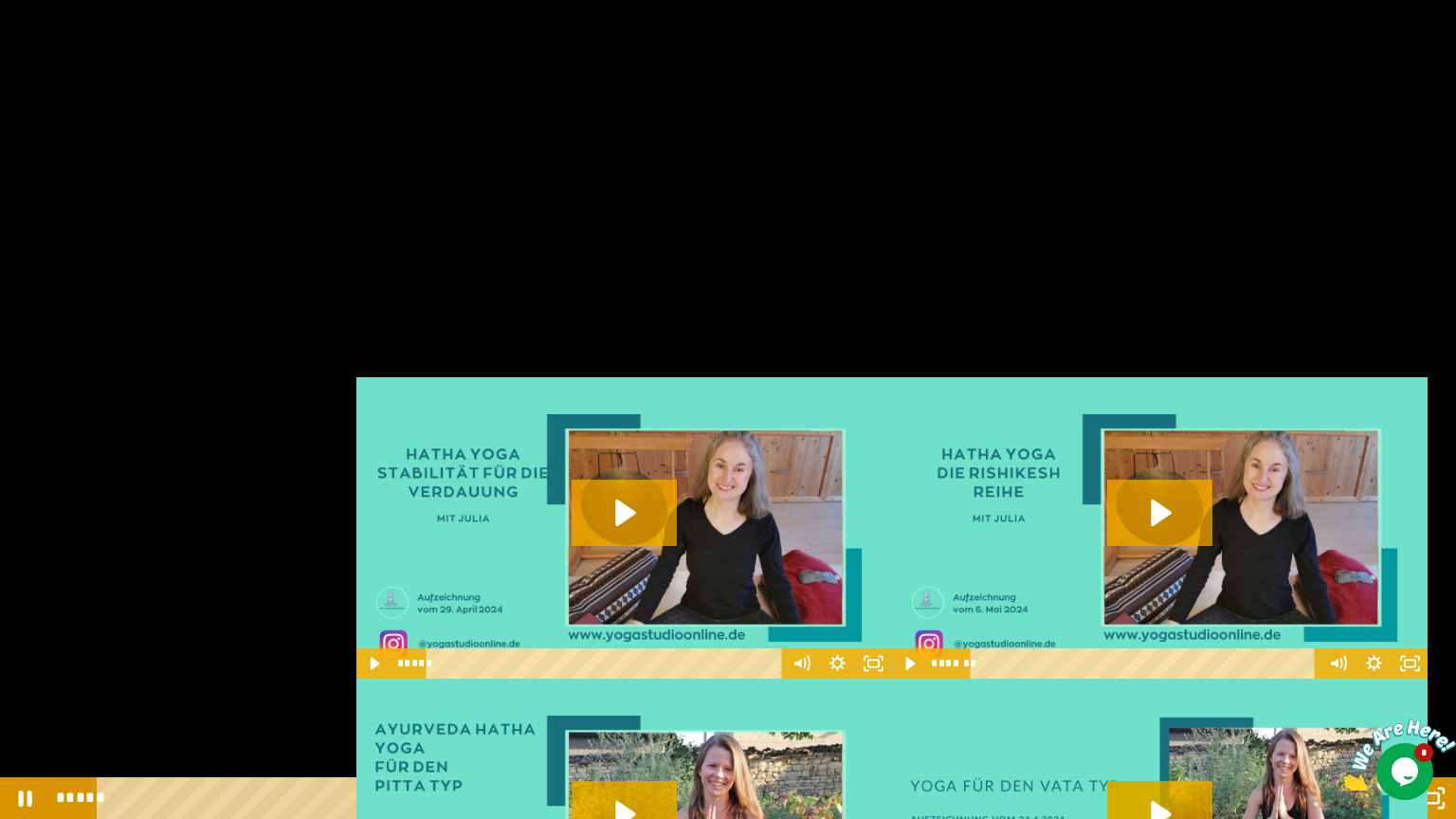 click at bounding box center (448, 798) 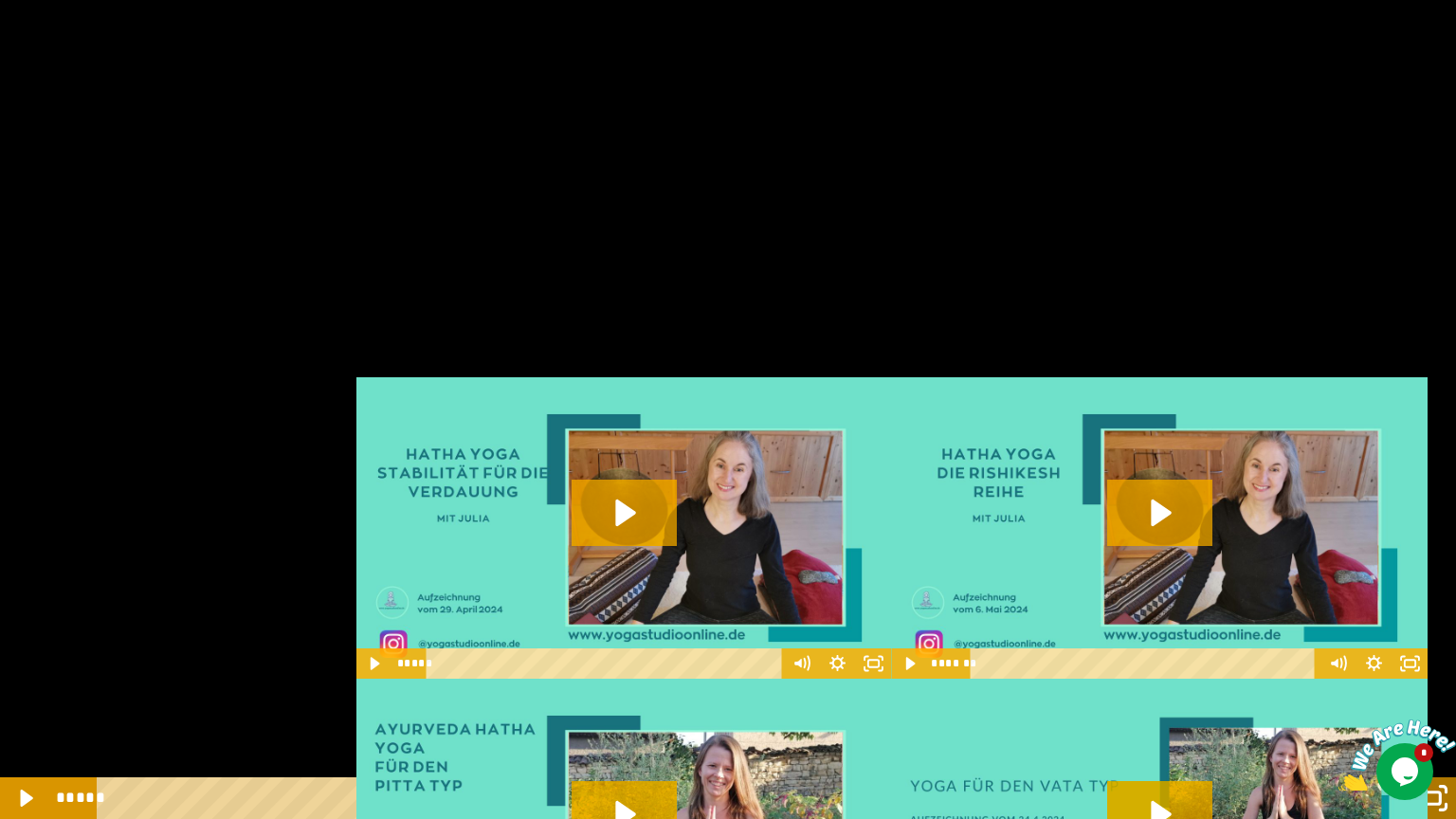 click 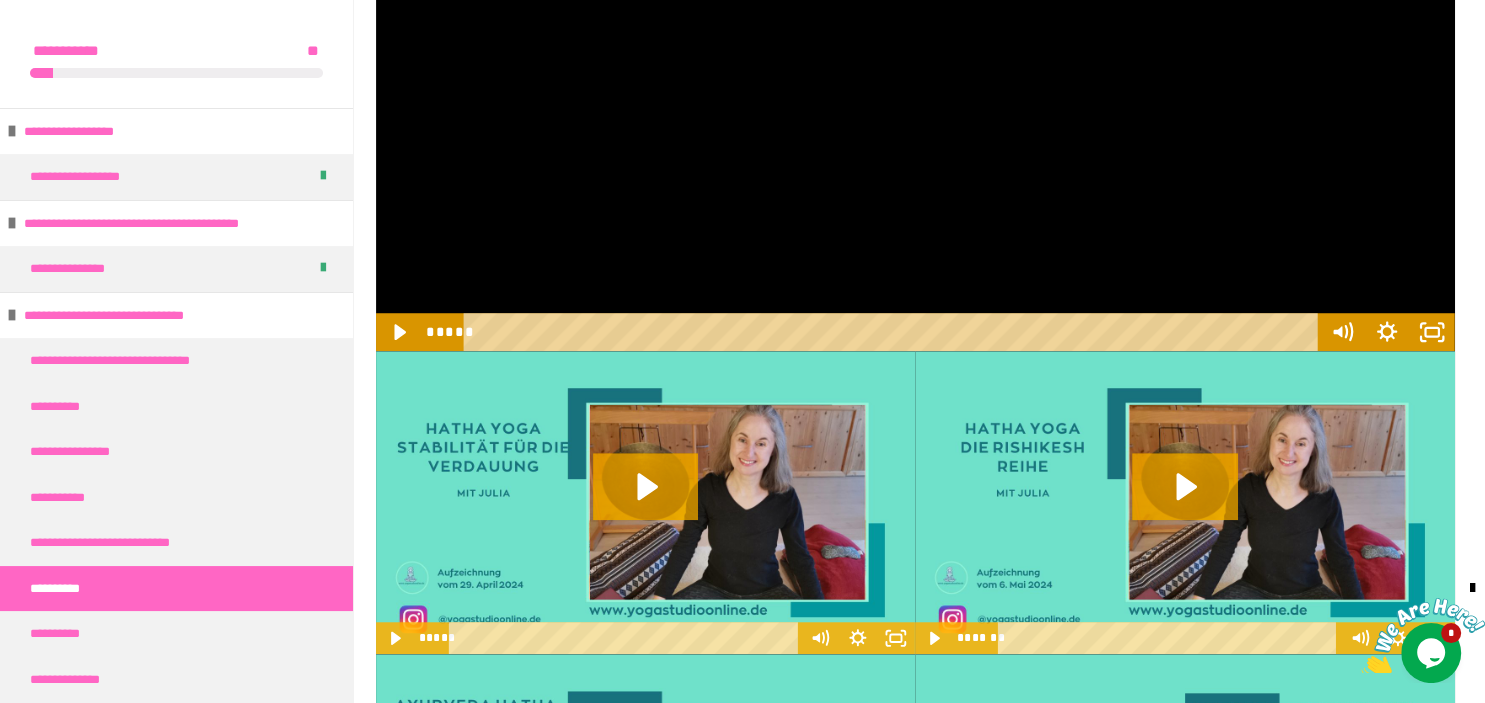 click at bounding box center (915, 47) 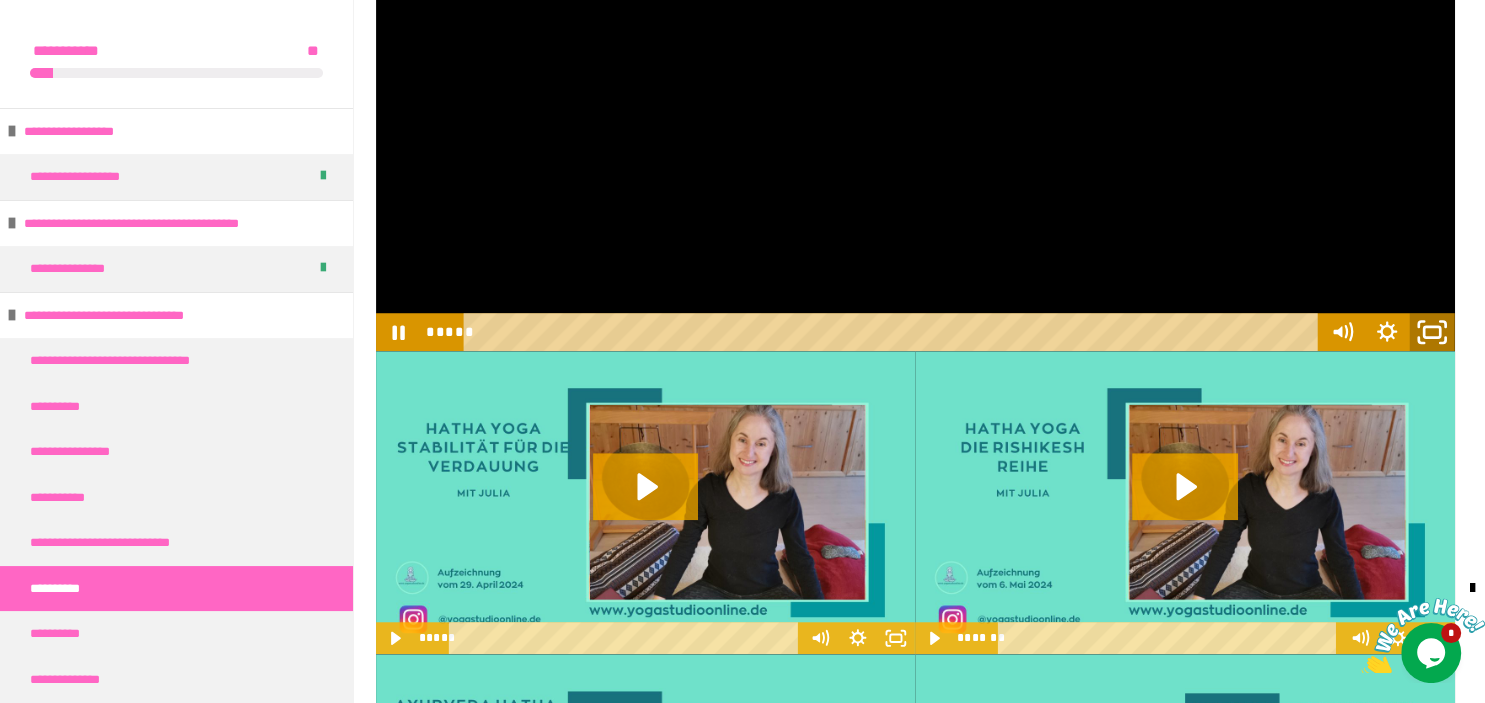click 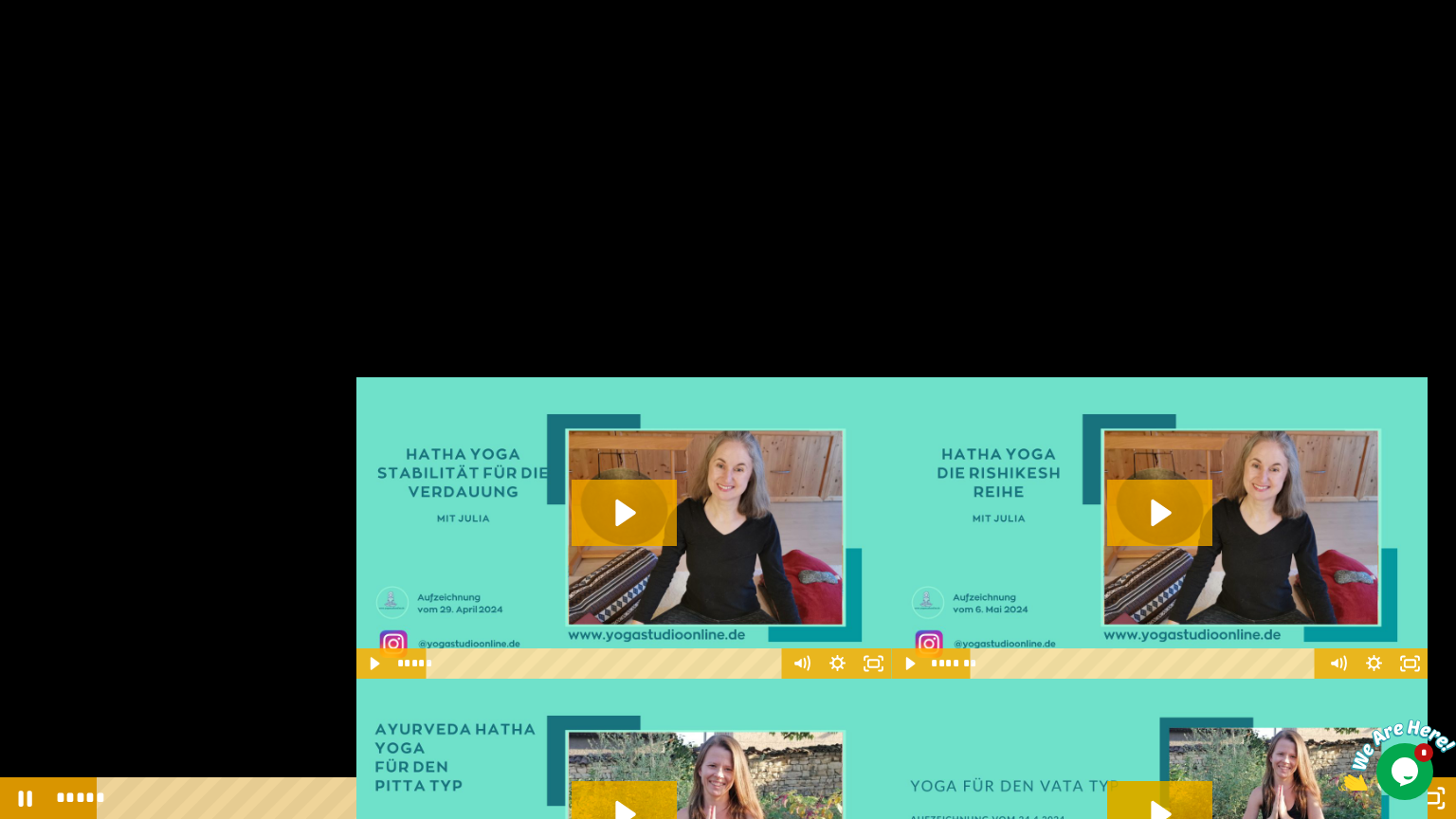 click on "*****" at bounding box center [705, 798] 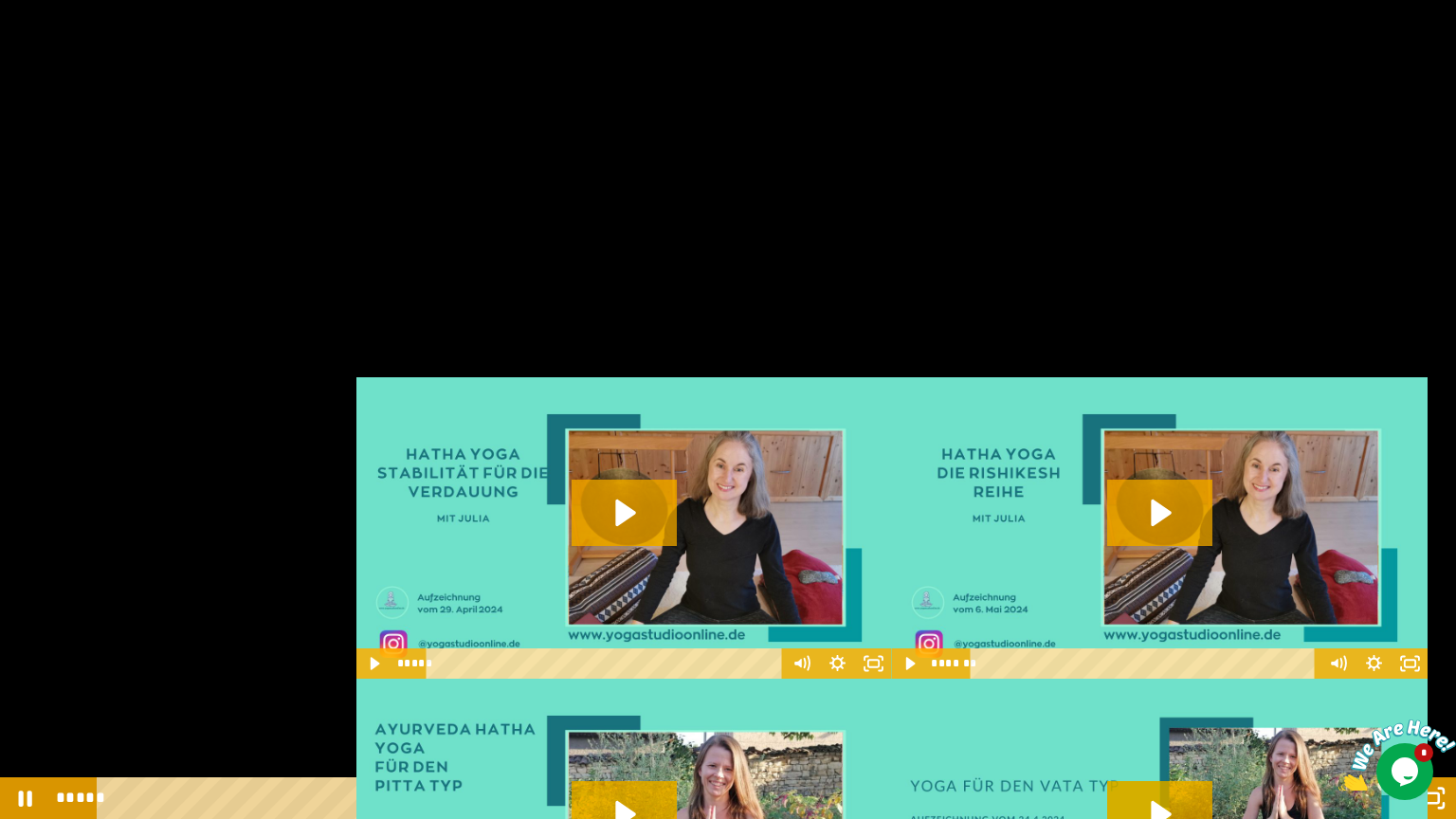 click on "*****" at bounding box center [705, 798] 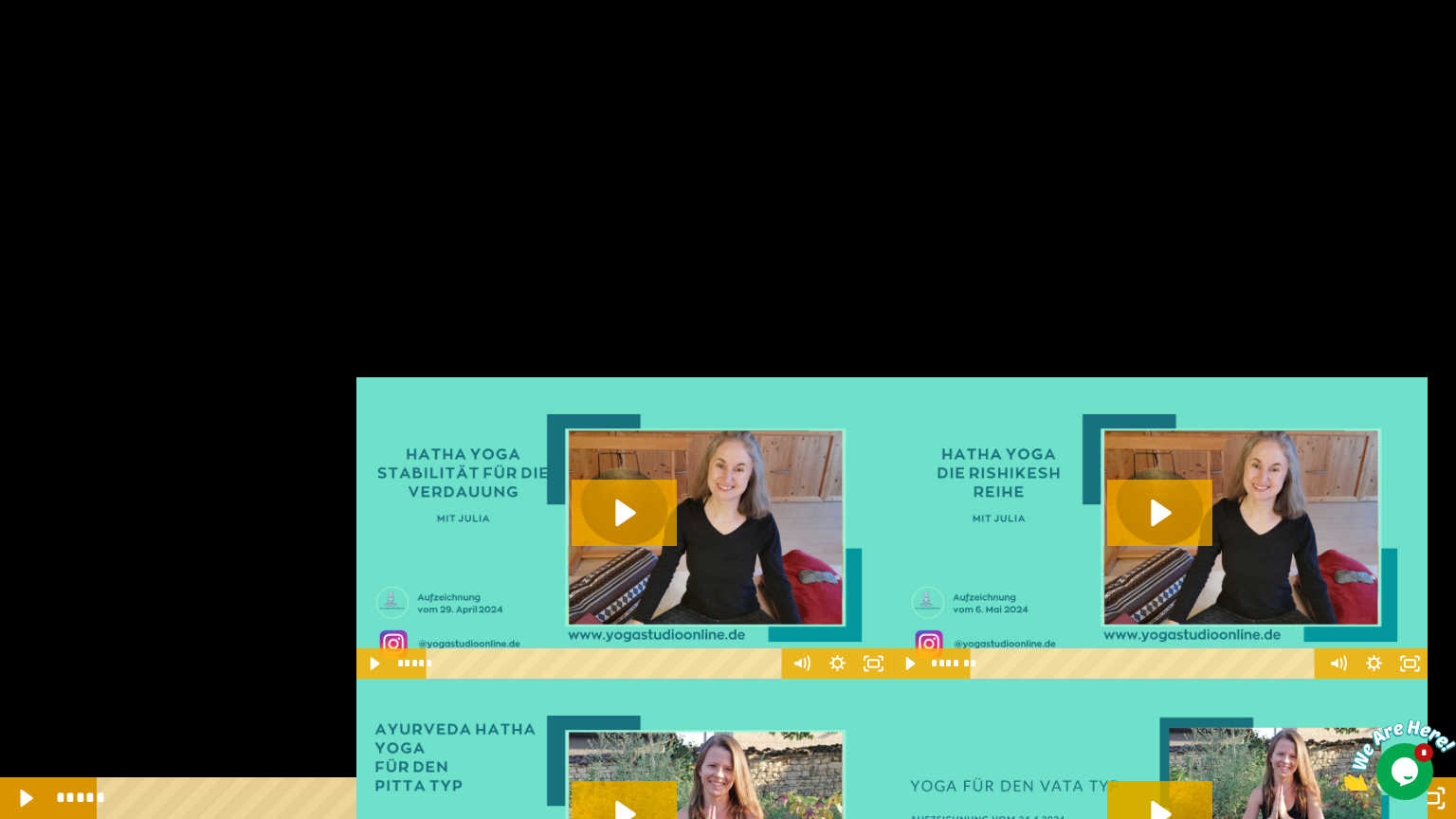 click at bounding box center [728, 410] 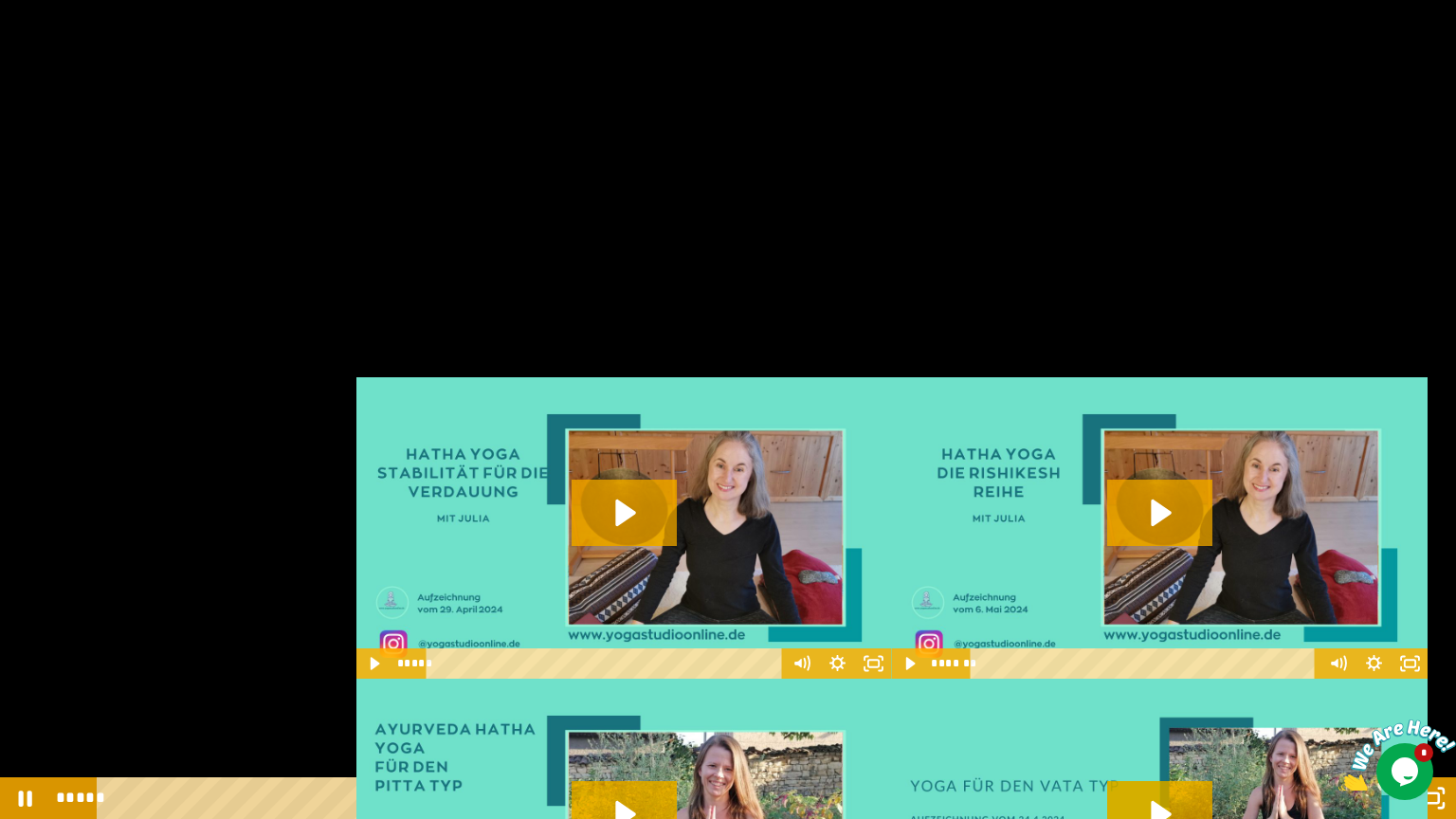 click on "*****" at bounding box center [705, 798] 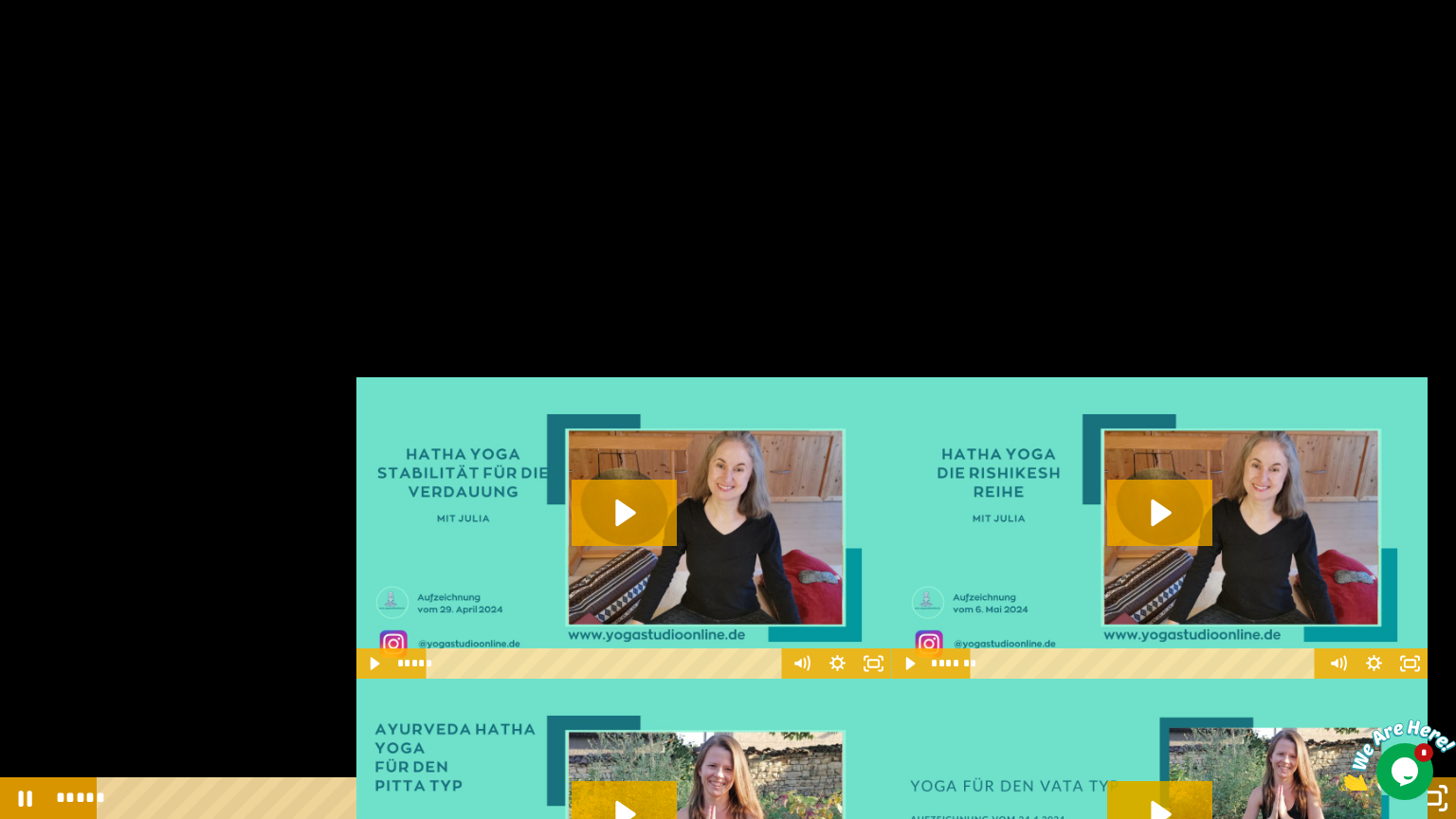 click 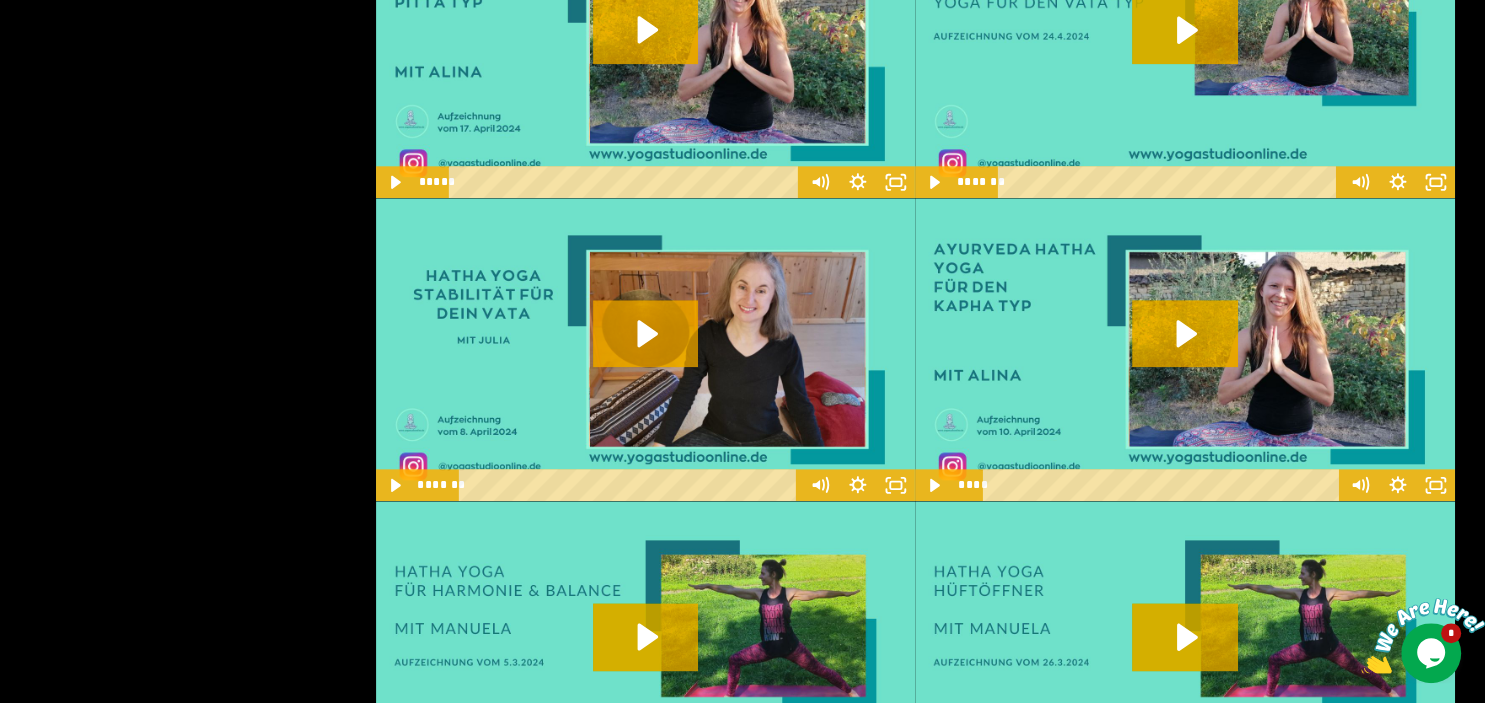 scroll, scrollTop: 2225, scrollLeft: 0, axis: vertical 